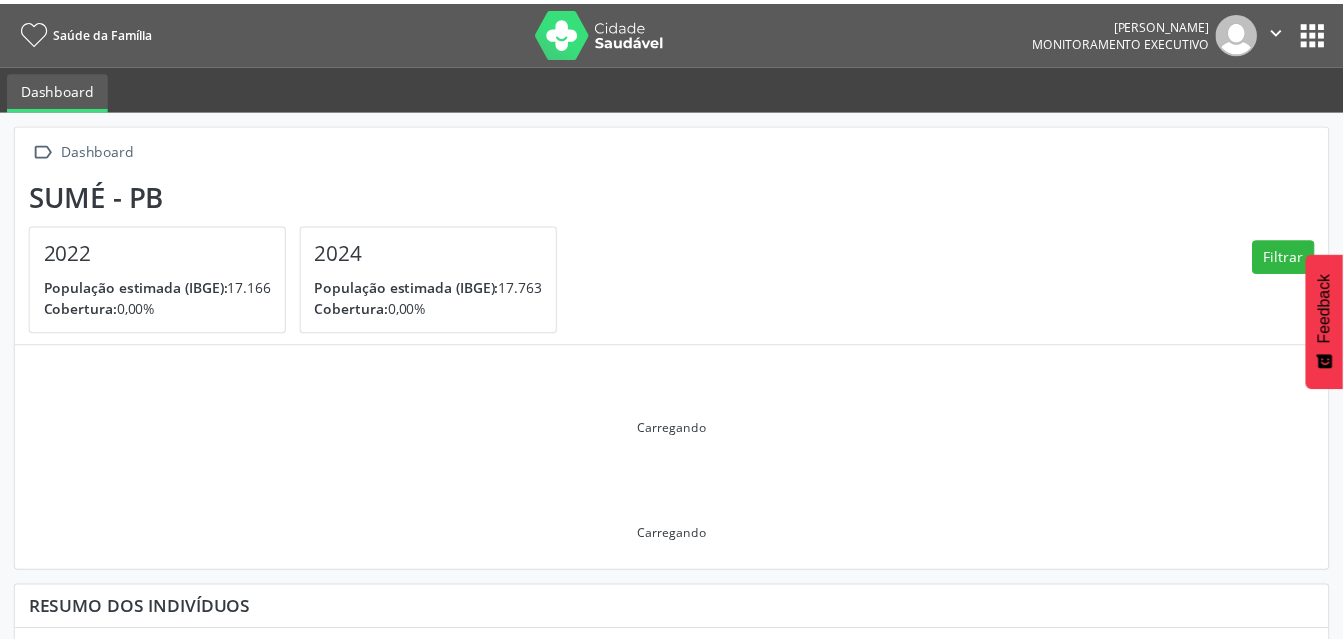 scroll, scrollTop: 0, scrollLeft: 0, axis: both 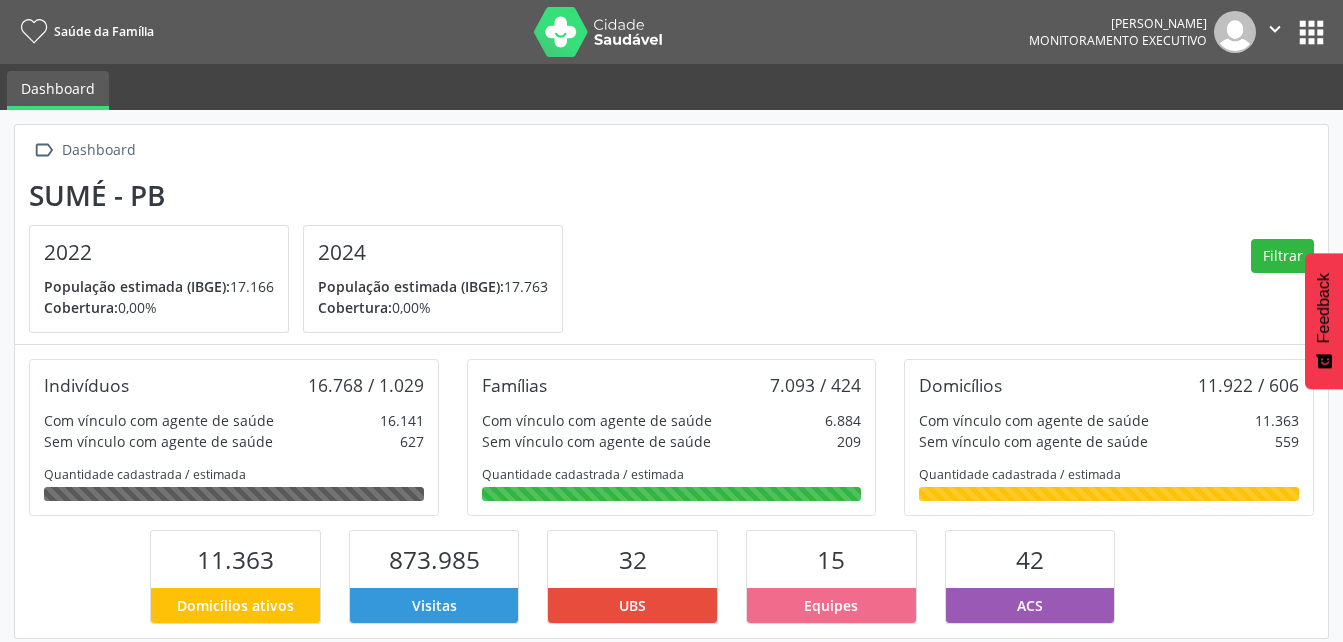 click at bounding box center [1235, 32] 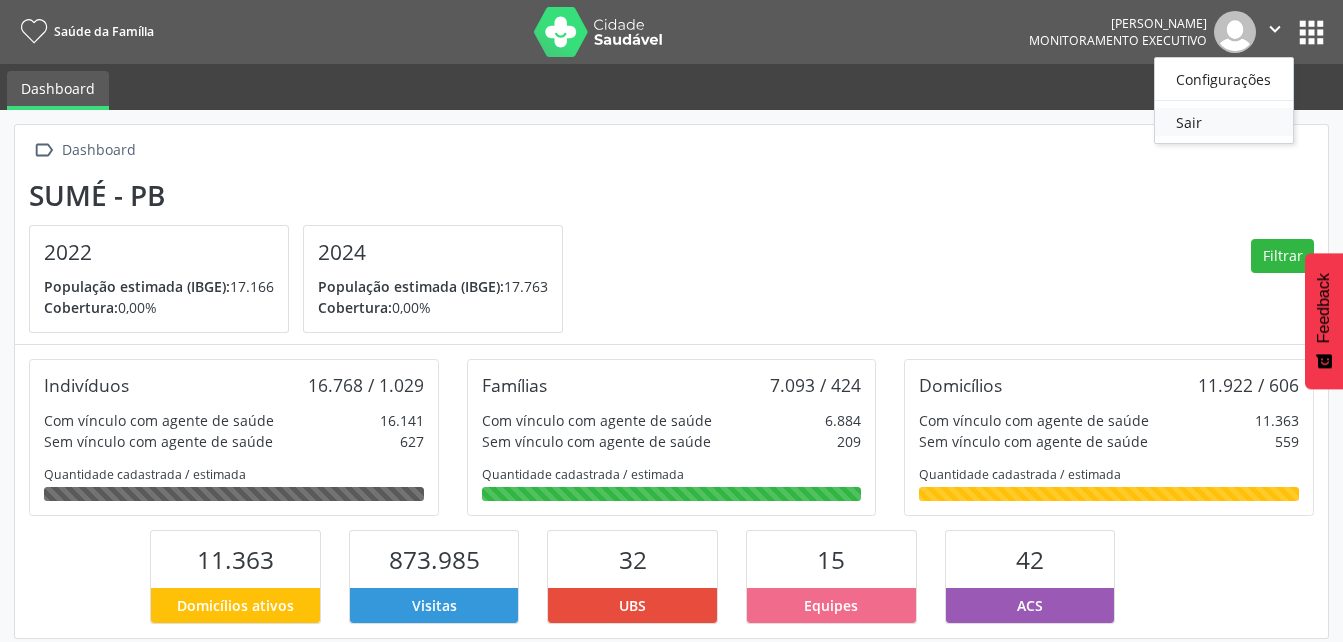 scroll, scrollTop: 999668, scrollLeft: 999562, axis: both 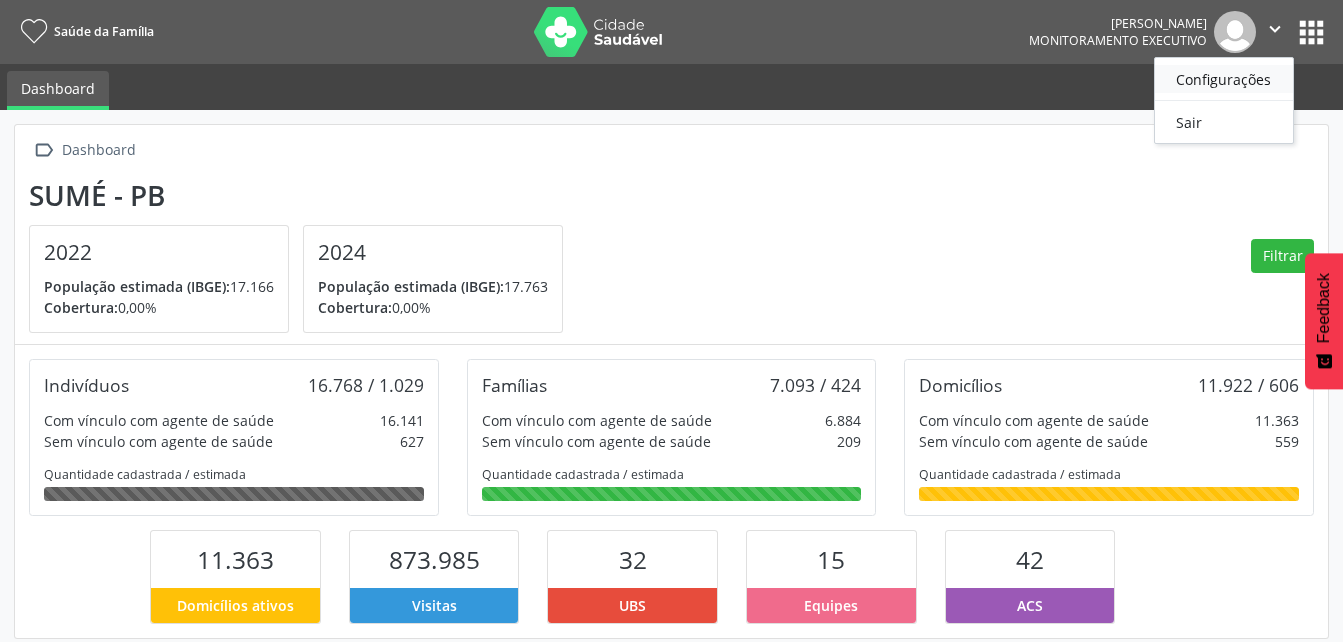 click on "Configurações" at bounding box center [1224, 79] 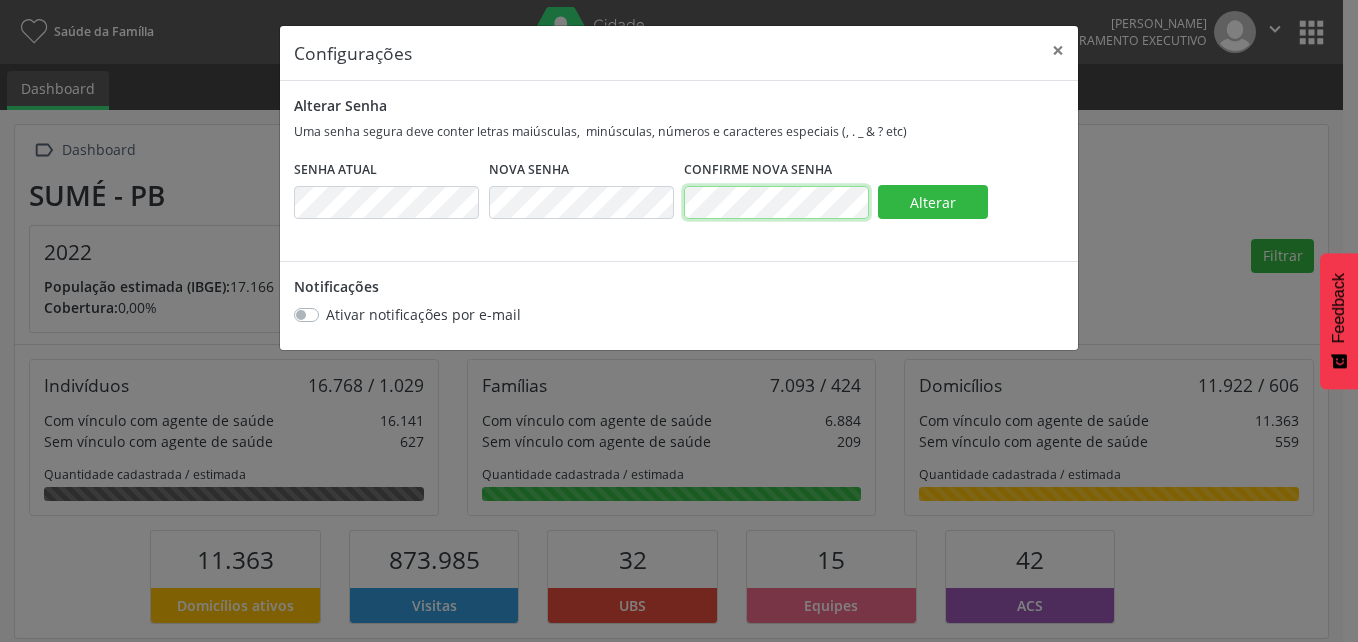 click on "Senha Atual       Nova Senha       Confirme Nova Senha
Alterar" at bounding box center [679, 204] 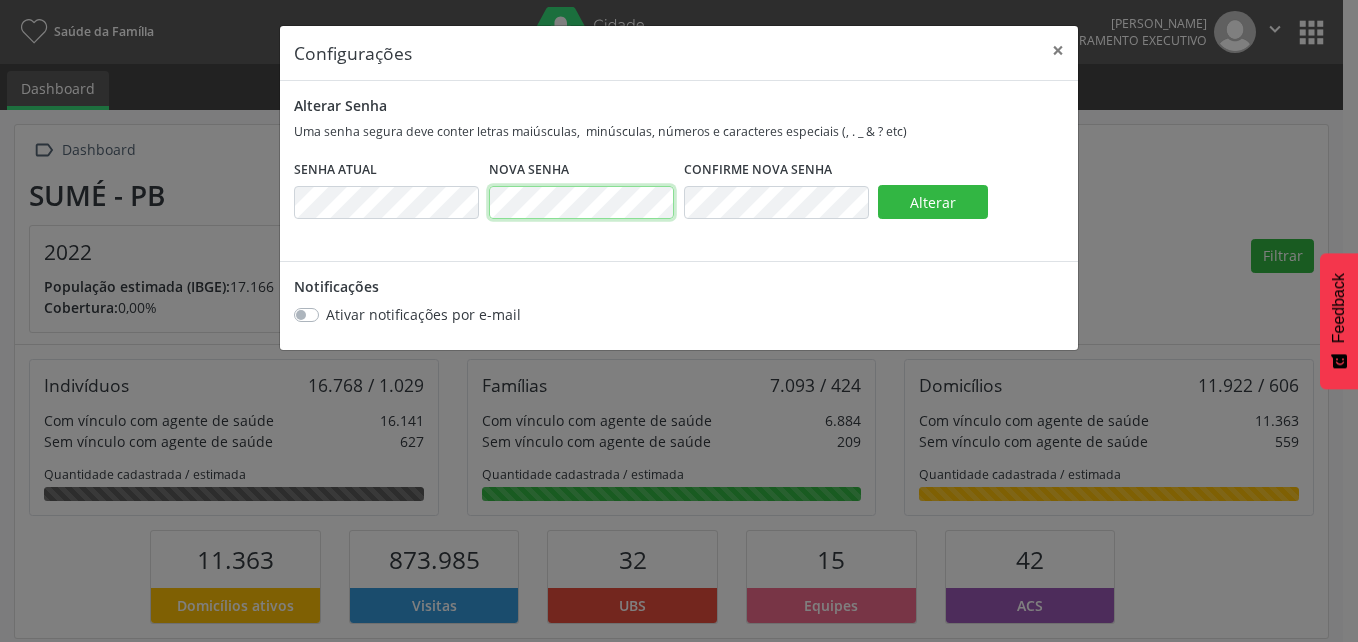 click on "Nova Senha" at bounding box center [581, 204] 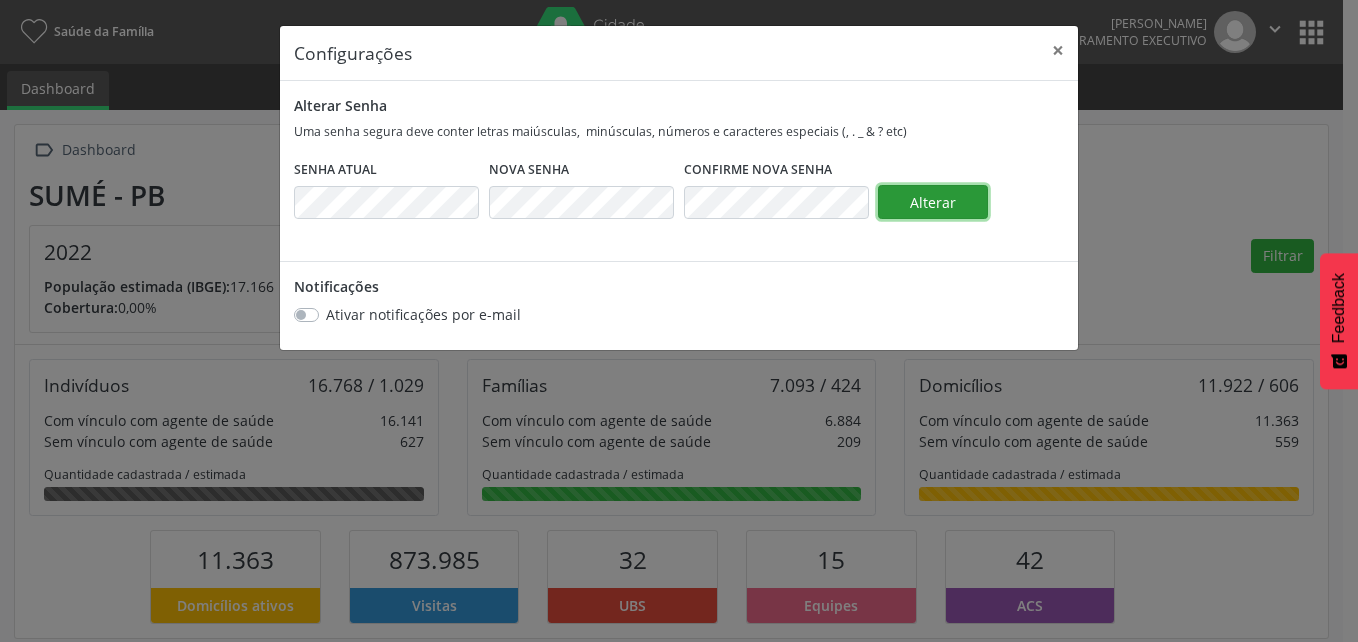 click on "Alterar" at bounding box center [933, 202] 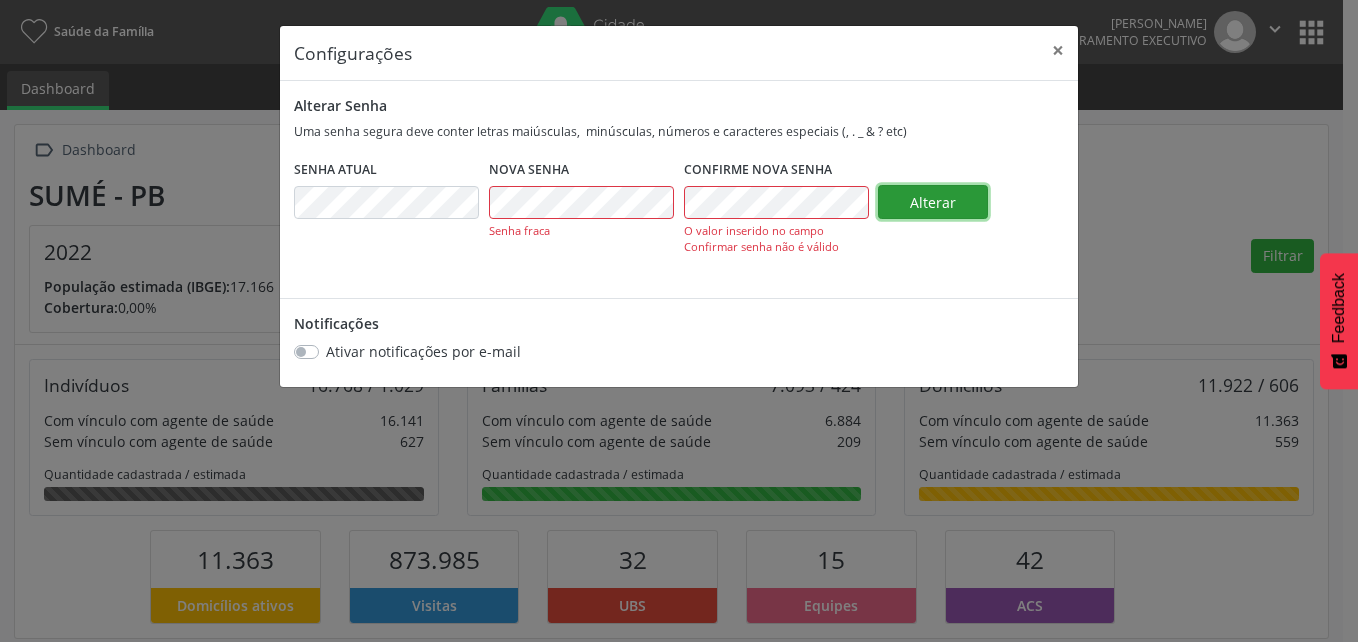 click on "Alterar" at bounding box center (933, 202) 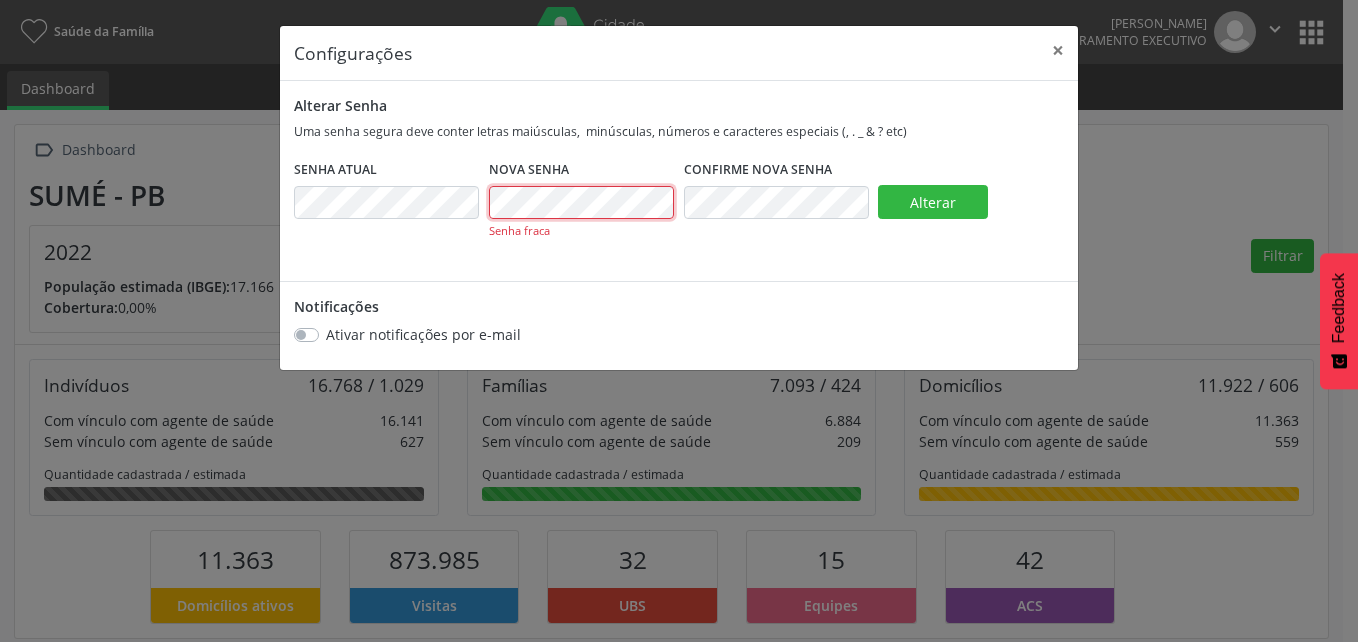 click on "Nova Senha
Senha fraca" at bounding box center [581, 214] 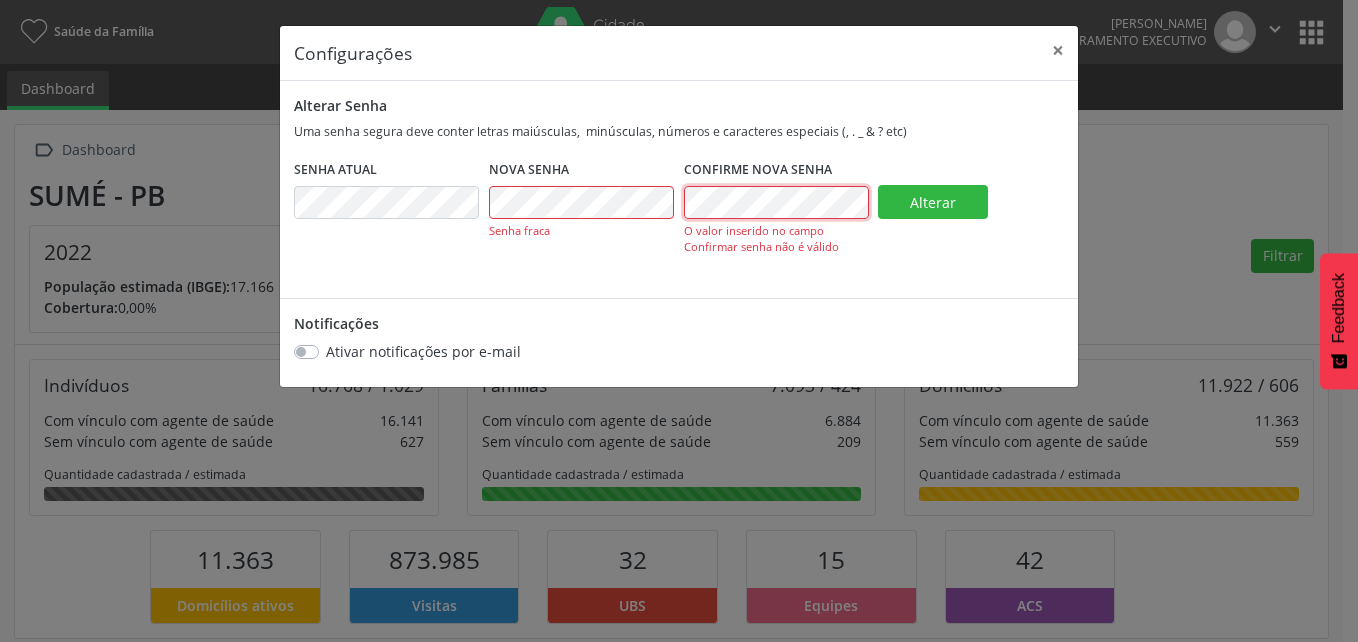 click on "Senha Atual       Nova Senha
Senha fraca
Confirme Nova Senha
O valor inserido no campo Confirmar senha não é válido
Alterar" at bounding box center (679, 222) 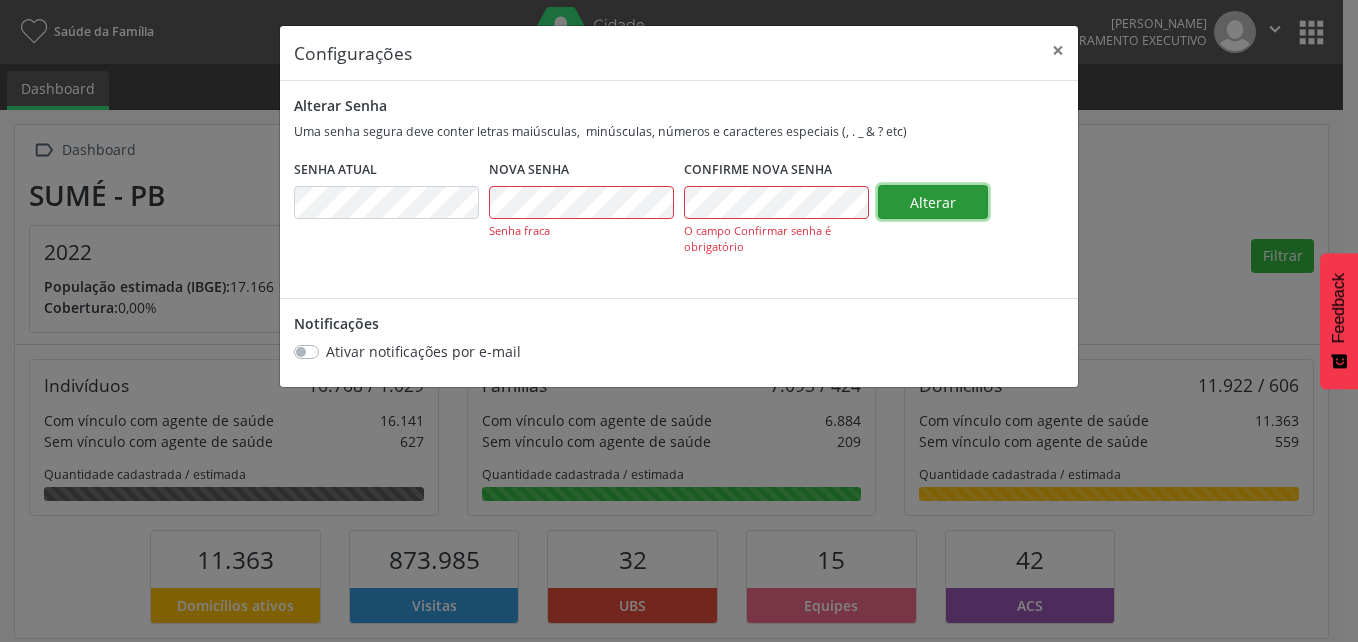 click on "Alterar" at bounding box center [933, 202] 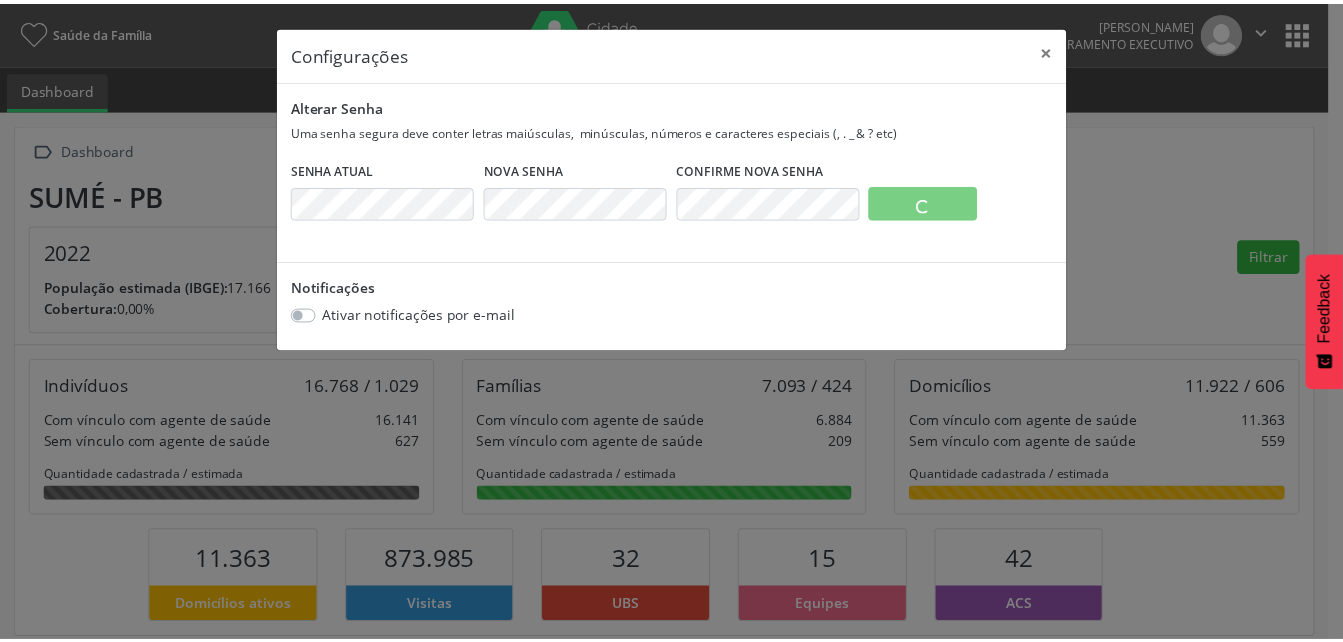 scroll, scrollTop: 999668, scrollLeft: 999562, axis: both 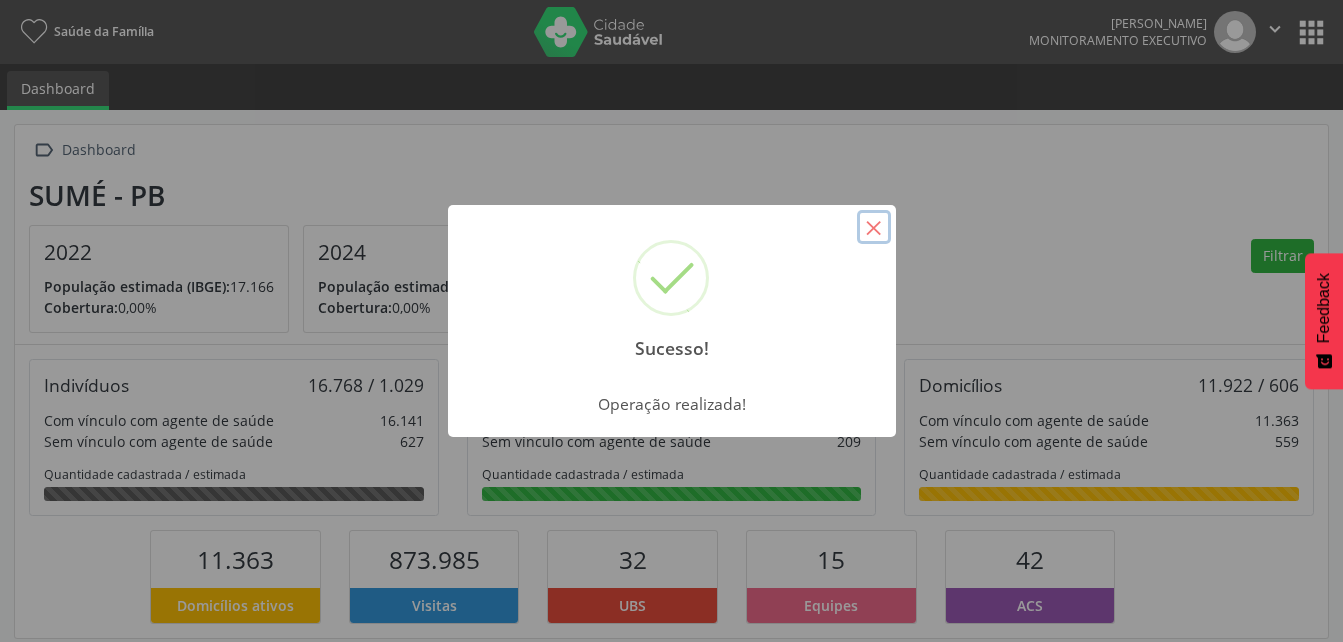 click on "×" at bounding box center (874, 227) 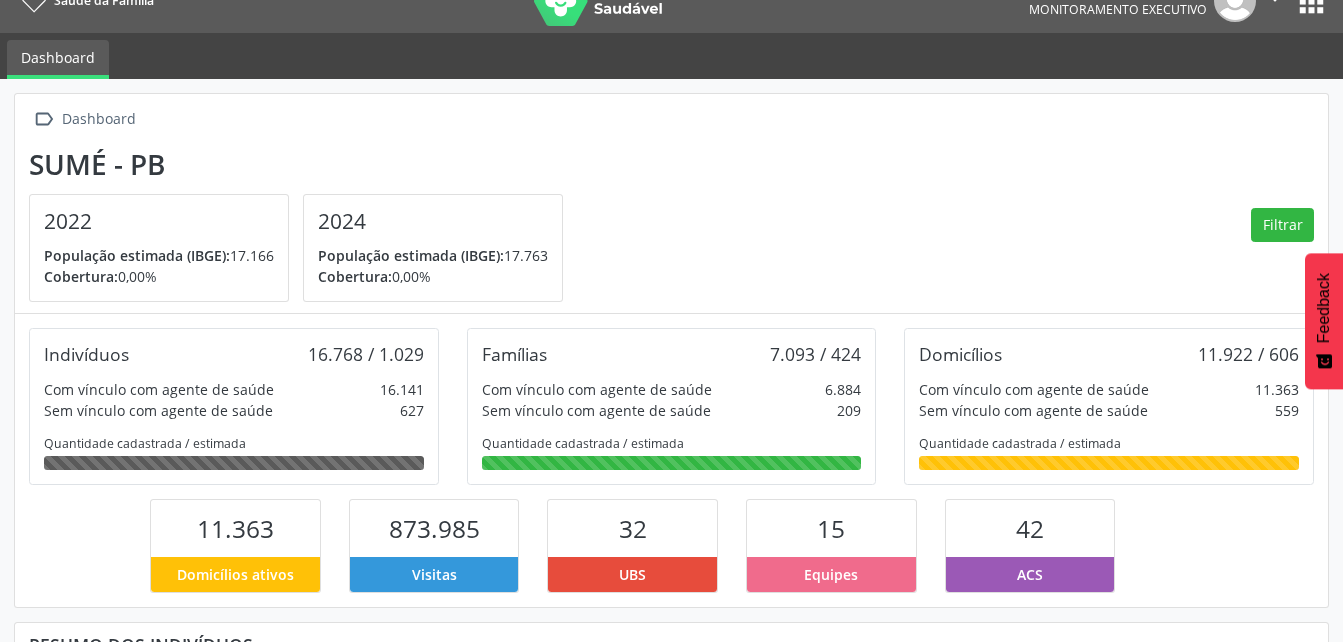 scroll, scrollTop: 0, scrollLeft: 0, axis: both 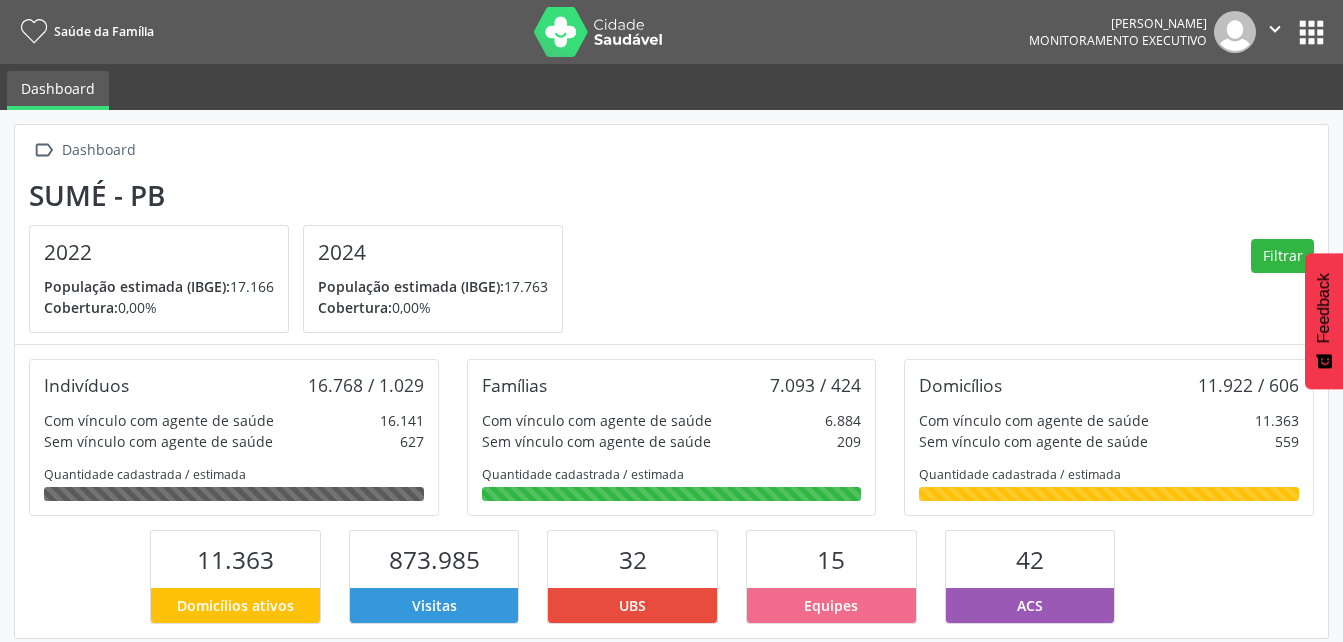 click on "apps" at bounding box center (1311, 32) 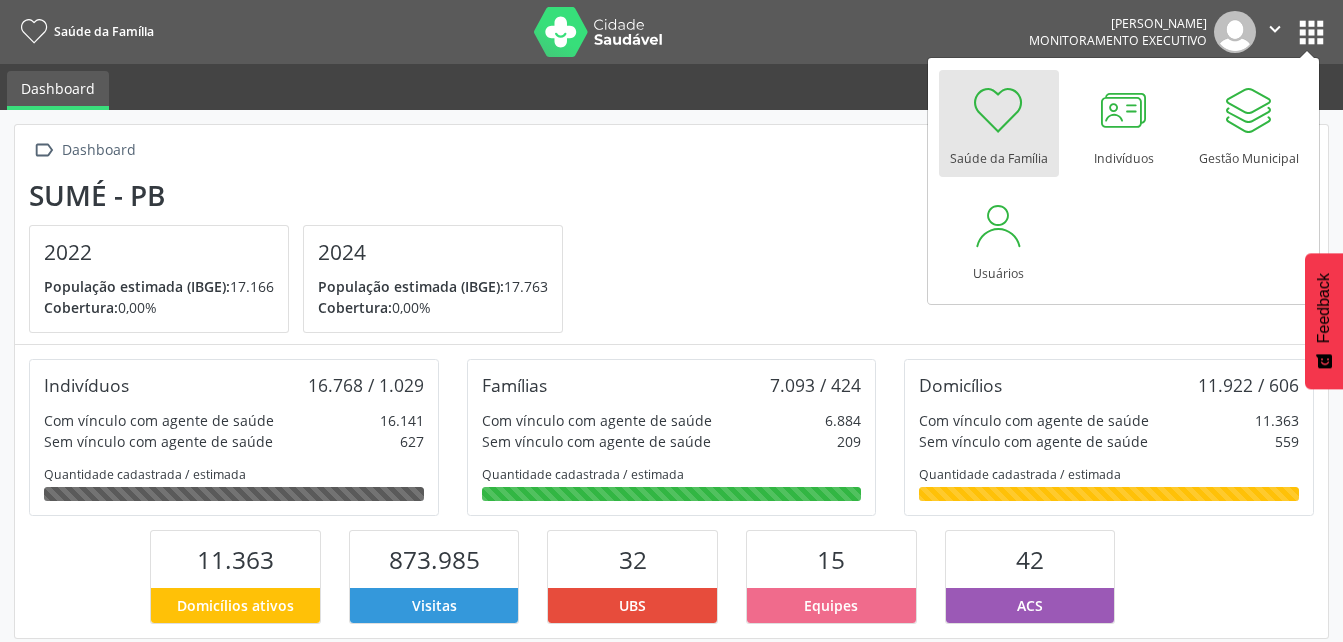 click on "apps" at bounding box center [1311, 32] 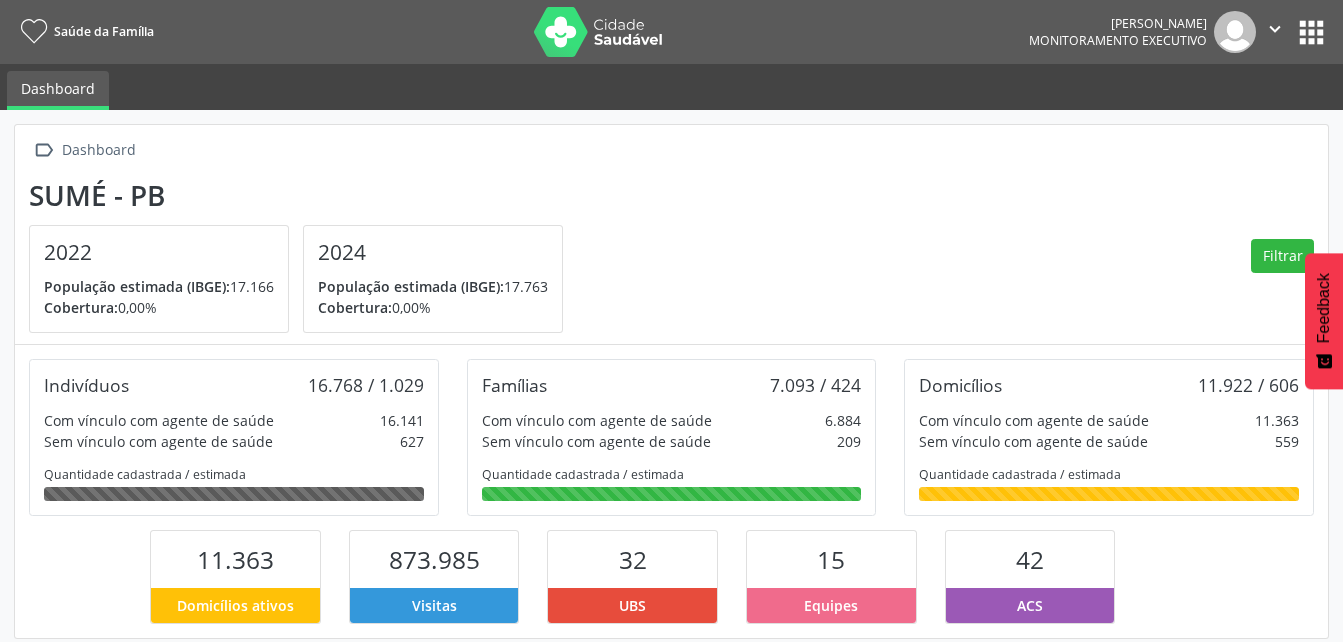 click on "Domicílios
11.922 / 606
Com vínculo com agente de saúde
11.363
Sem vínculo com agente de saúde
559
Quantidade cadastrada / estimada" at bounding box center [1109, 437] 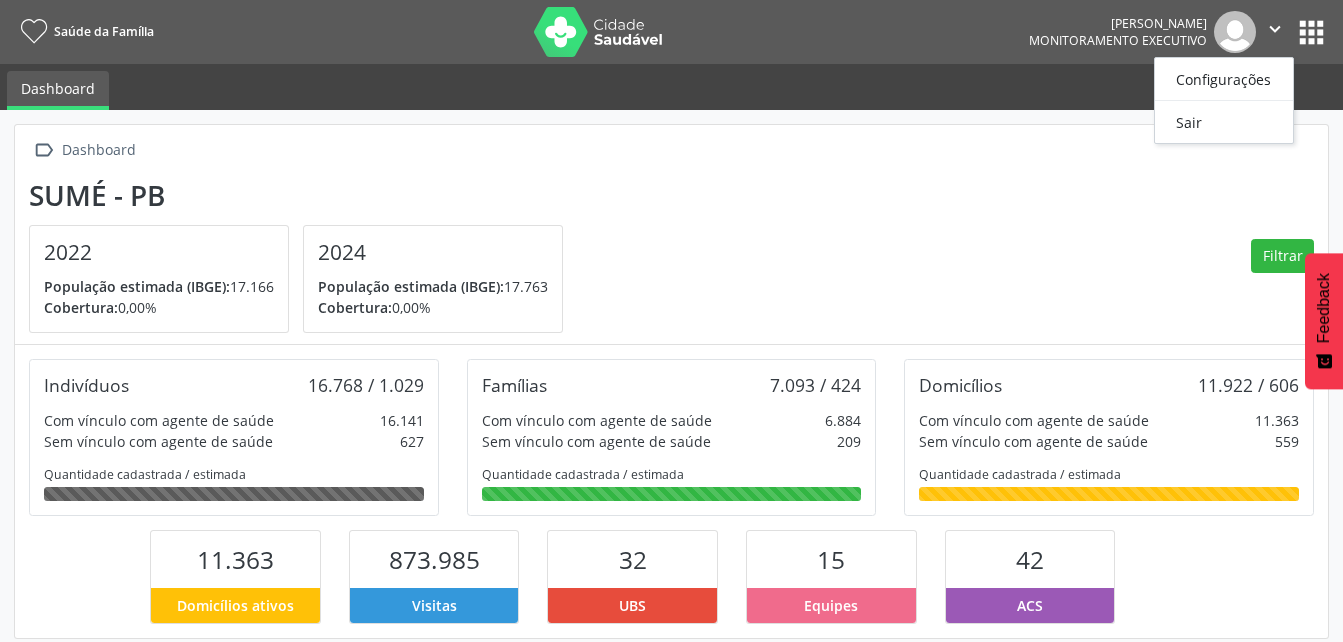 click on "apps" at bounding box center (1311, 32) 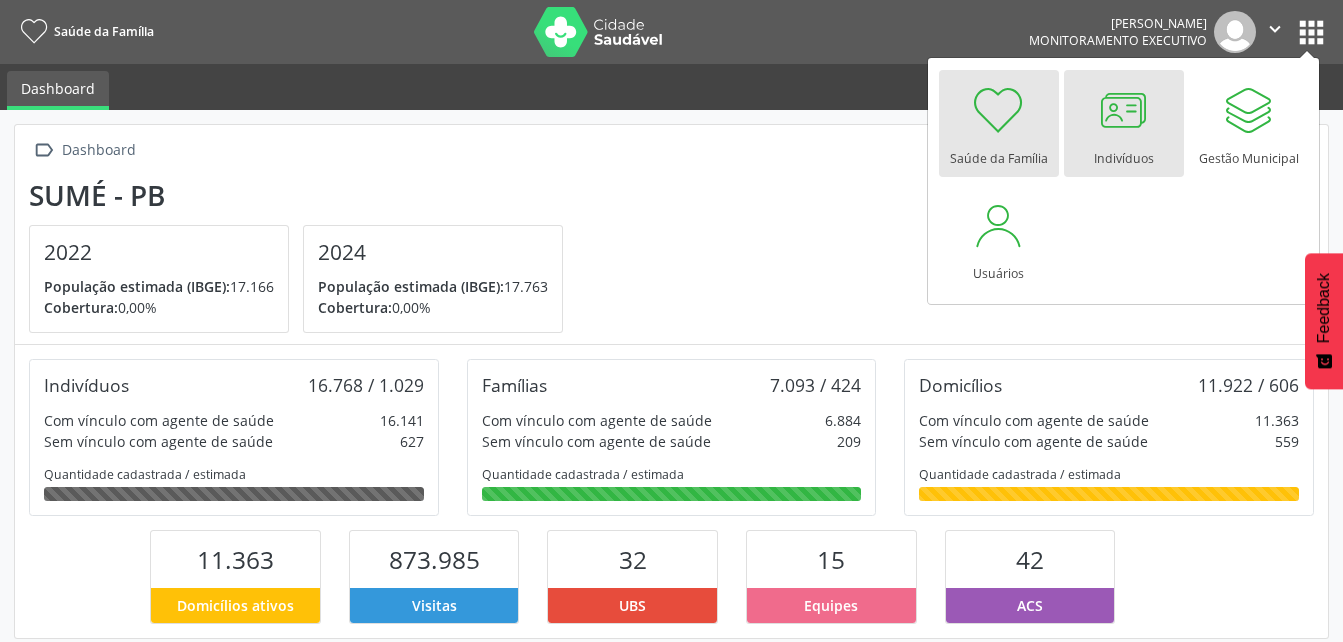 click on "Indivíduos" at bounding box center (1124, 153) 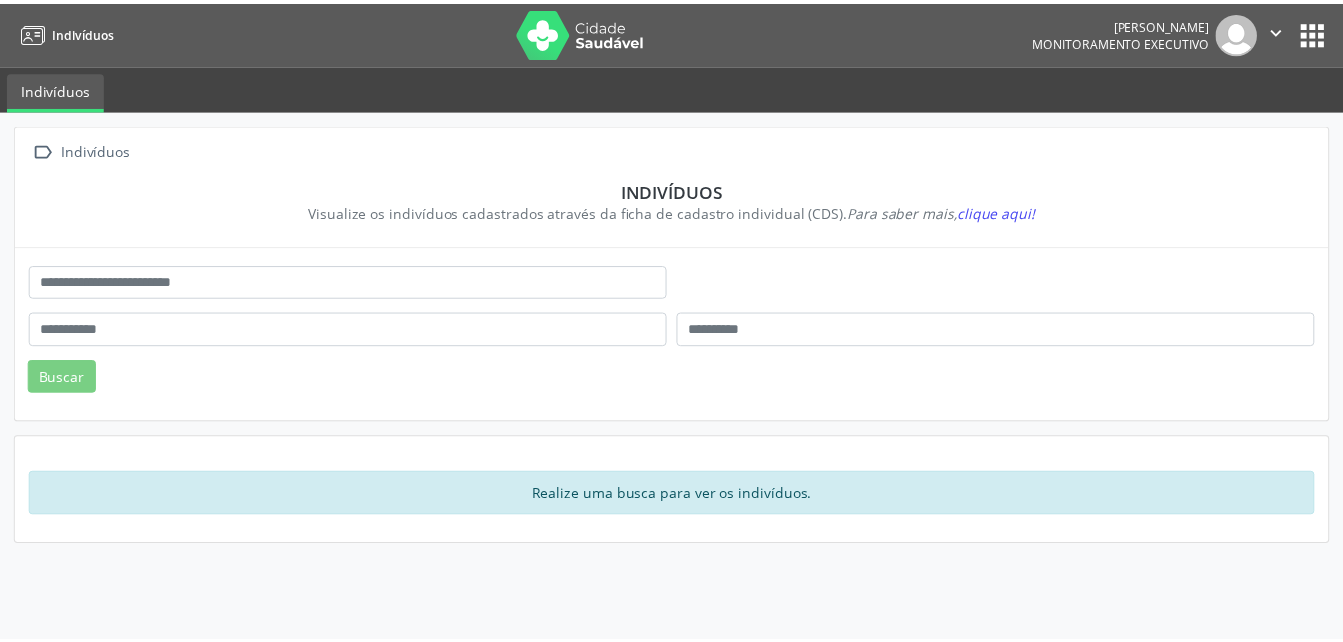 scroll, scrollTop: 0, scrollLeft: 0, axis: both 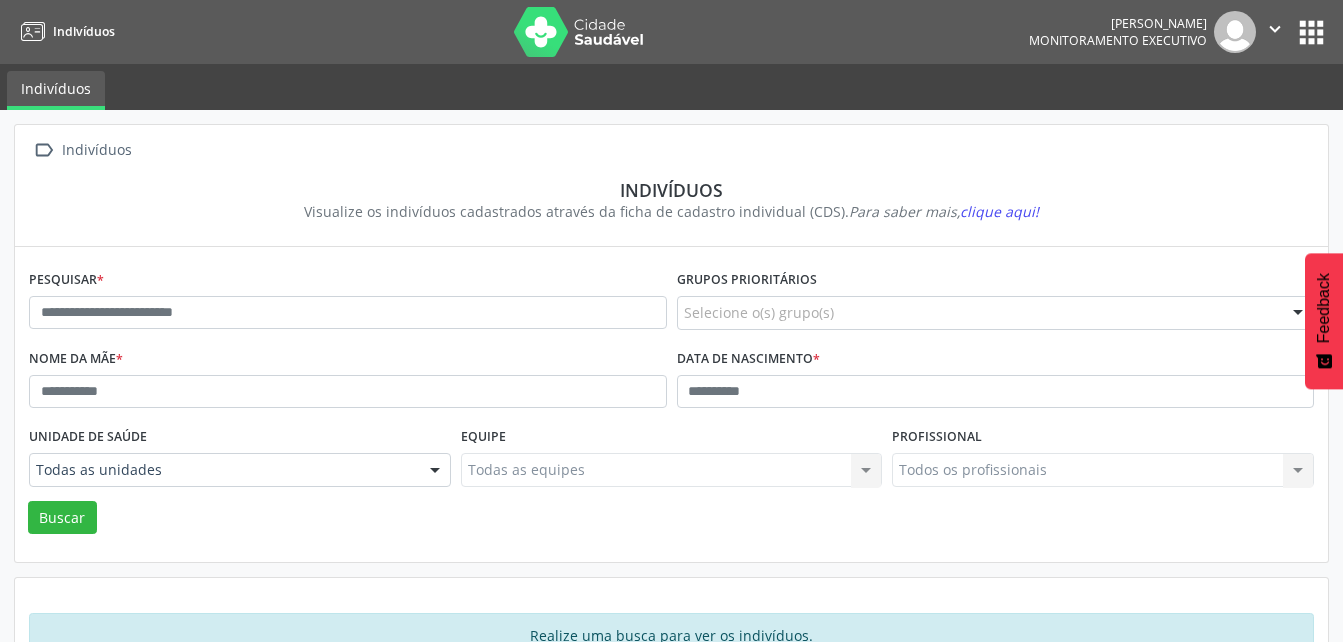 click on "apps" at bounding box center (1311, 32) 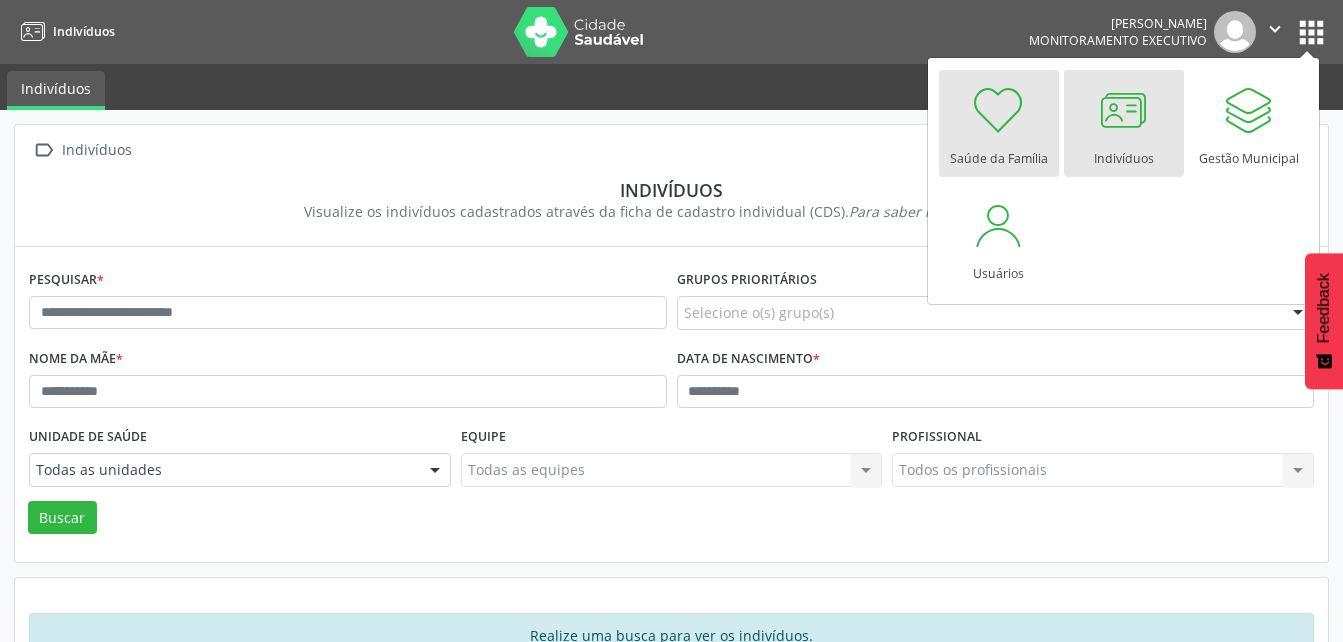 click at bounding box center (999, 110) 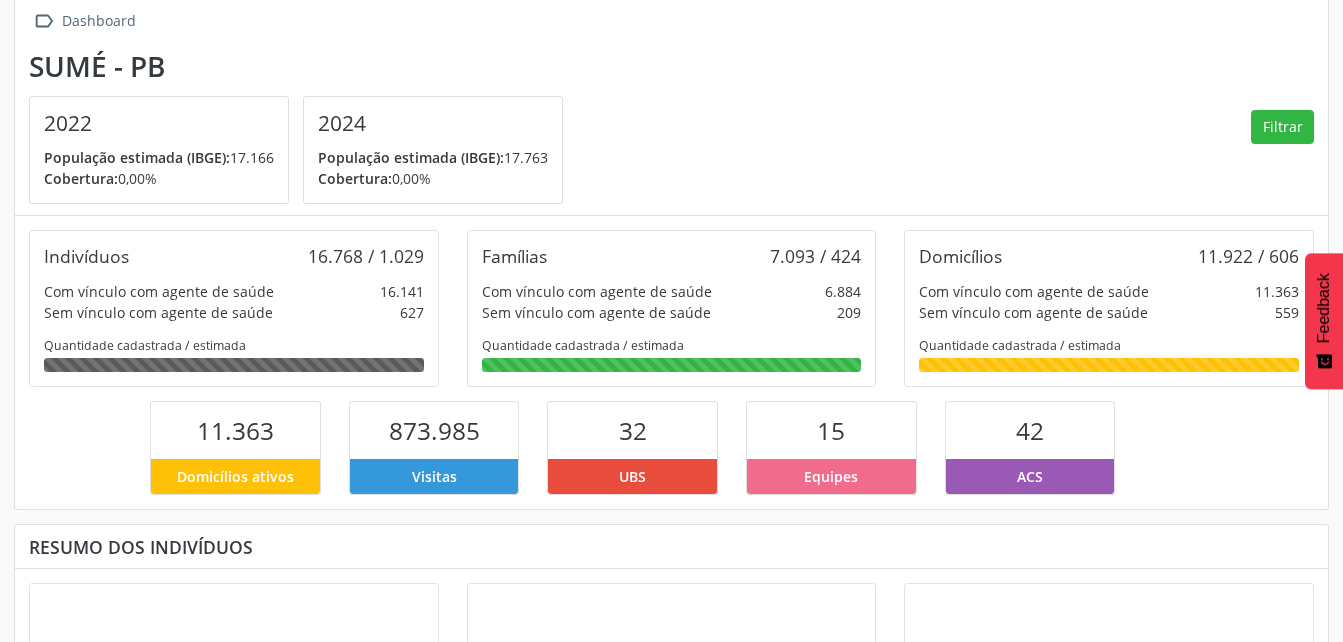 scroll, scrollTop: 94, scrollLeft: 0, axis: vertical 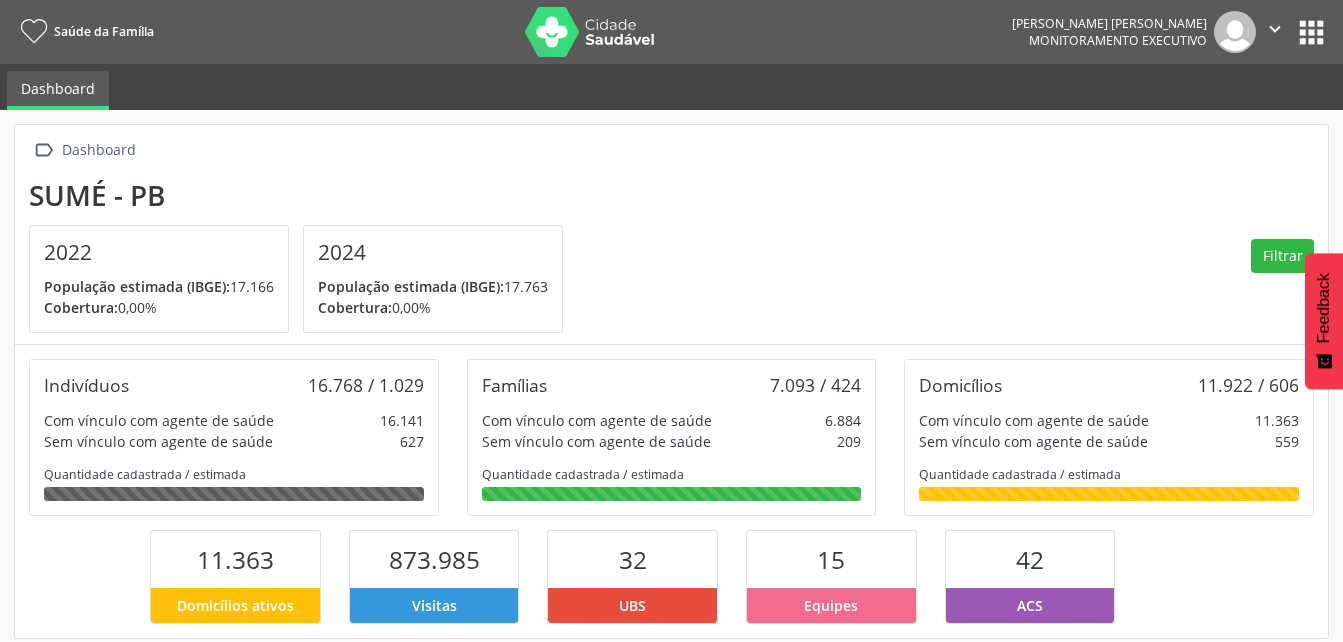click on "" at bounding box center (1275, 32) 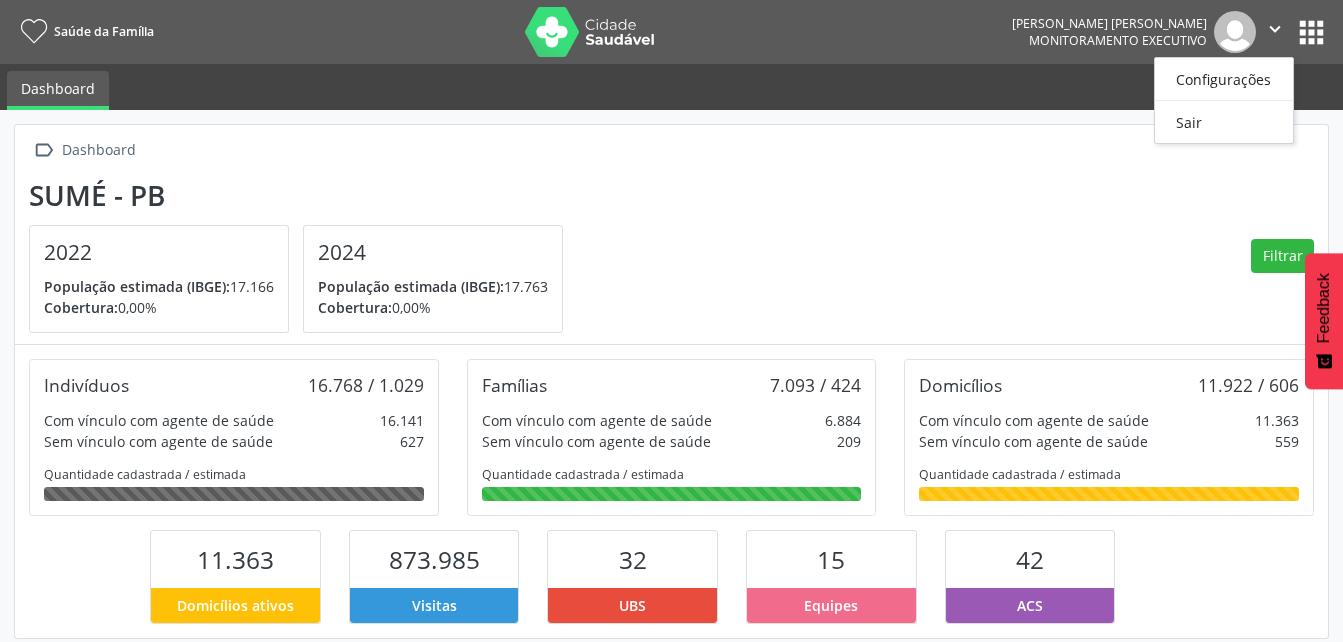 click on "apps" at bounding box center [1311, 32] 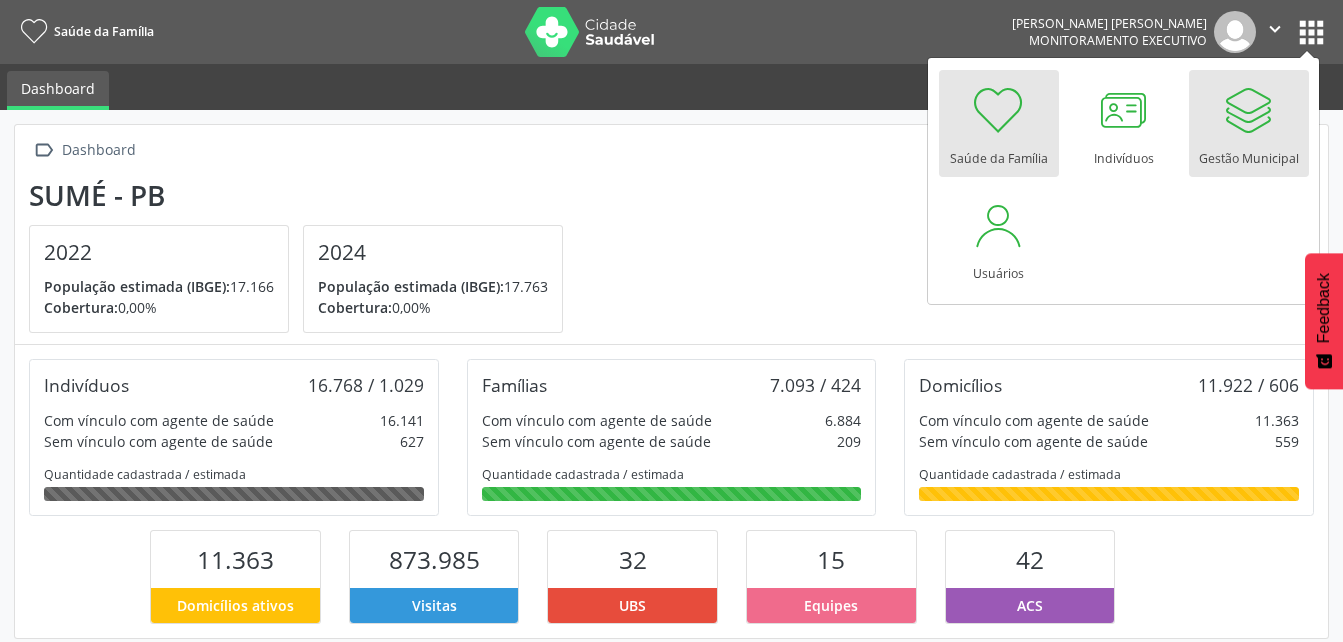 click at bounding box center [1249, 110] 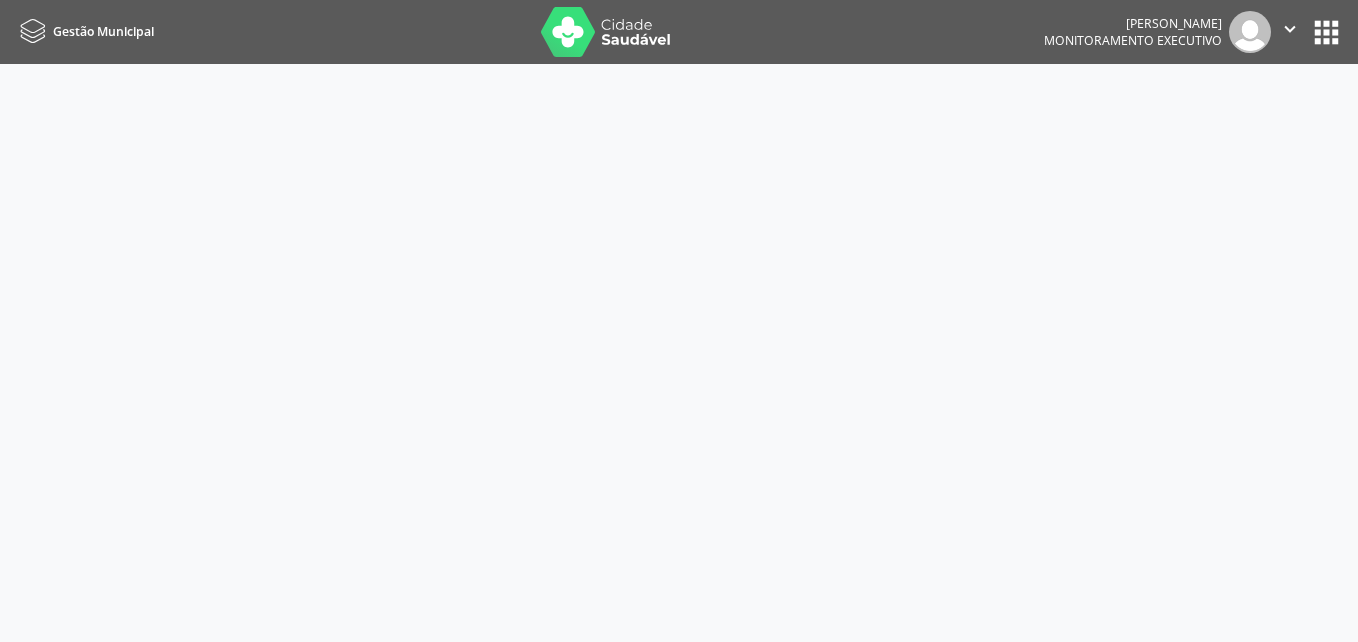 scroll, scrollTop: 0, scrollLeft: 0, axis: both 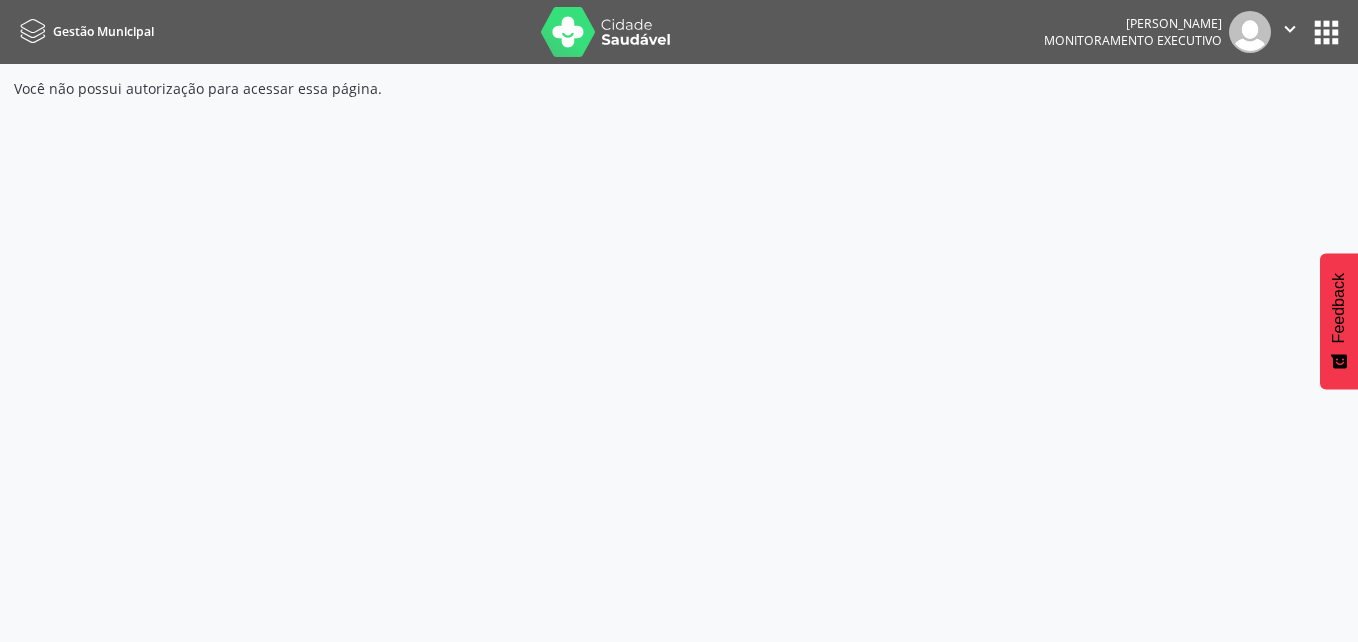 click on "apps" at bounding box center [1326, 32] 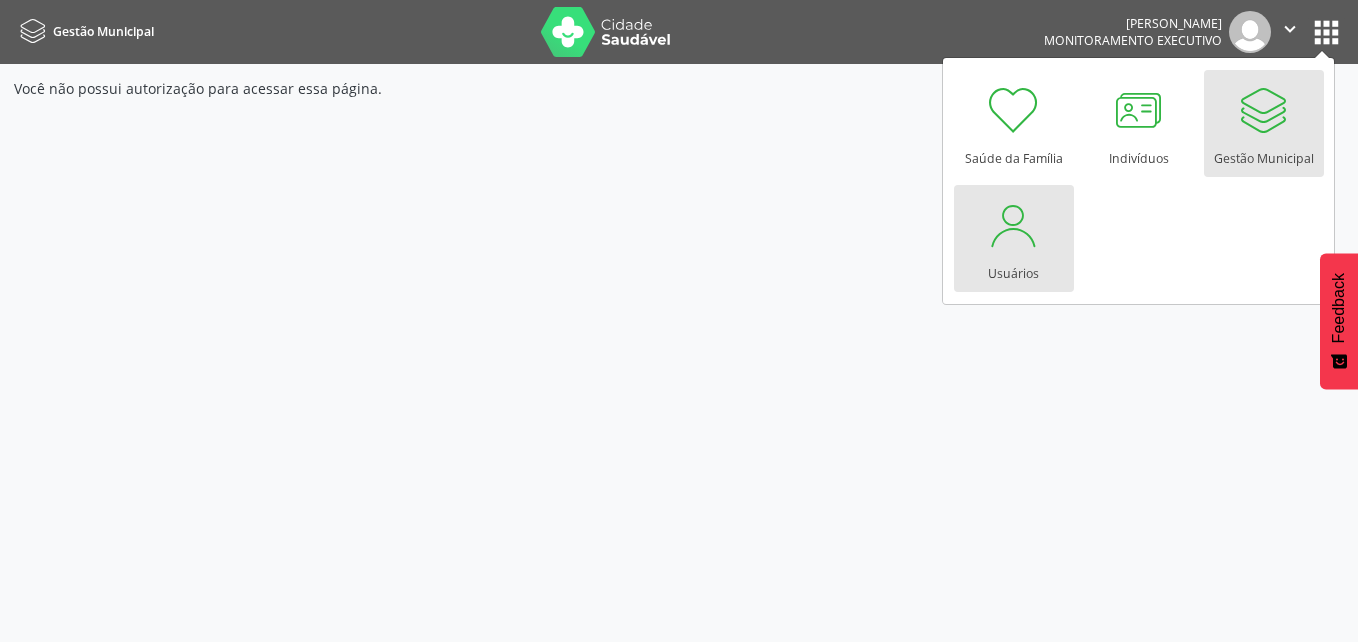 click at bounding box center (1014, 225) 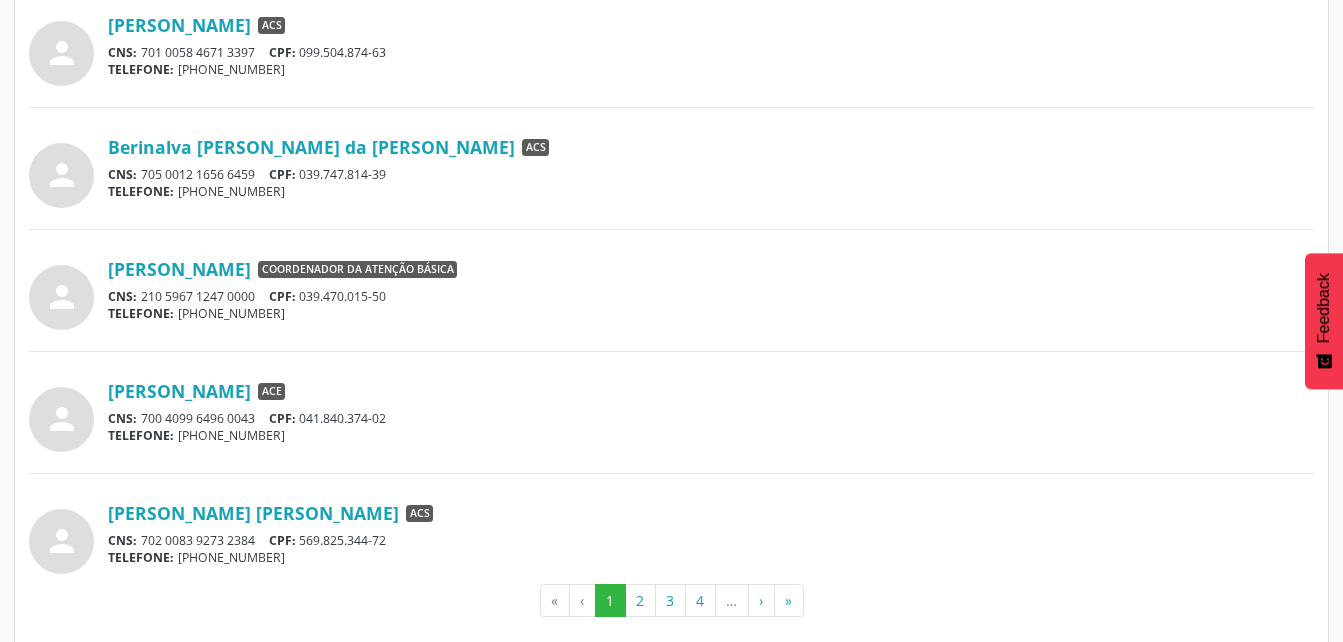scroll, scrollTop: 1657, scrollLeft: 0, axis: vertical 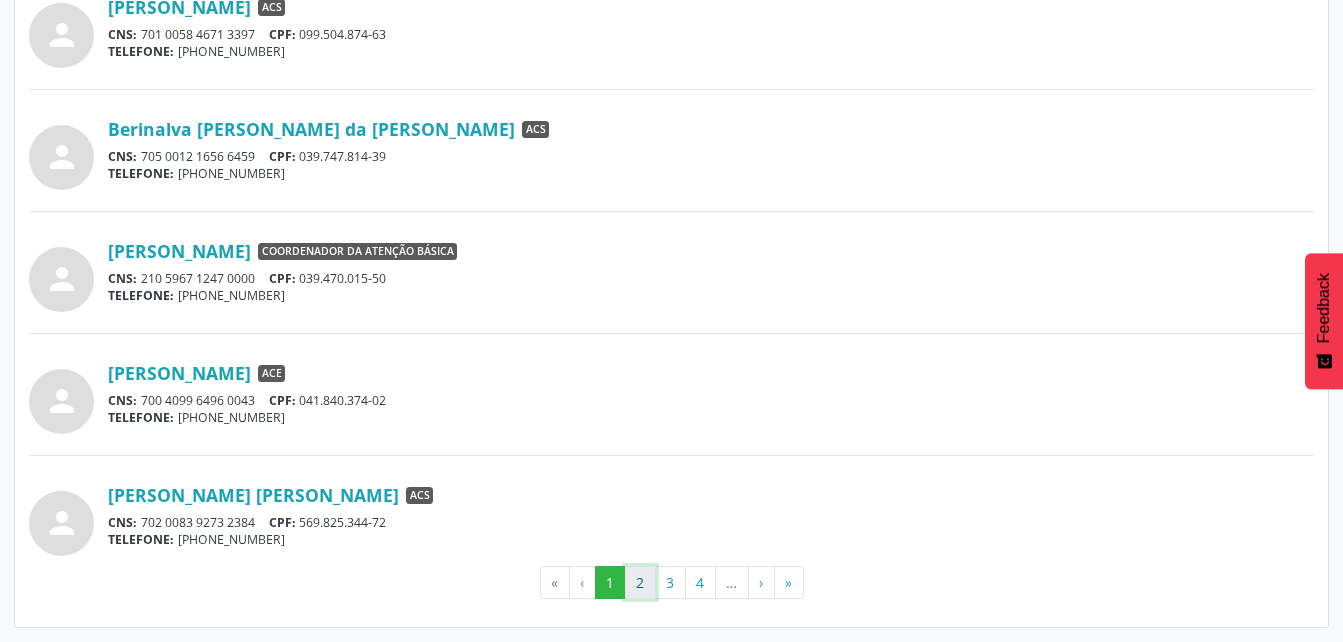 click on "2" at bounding box center [640, 583] 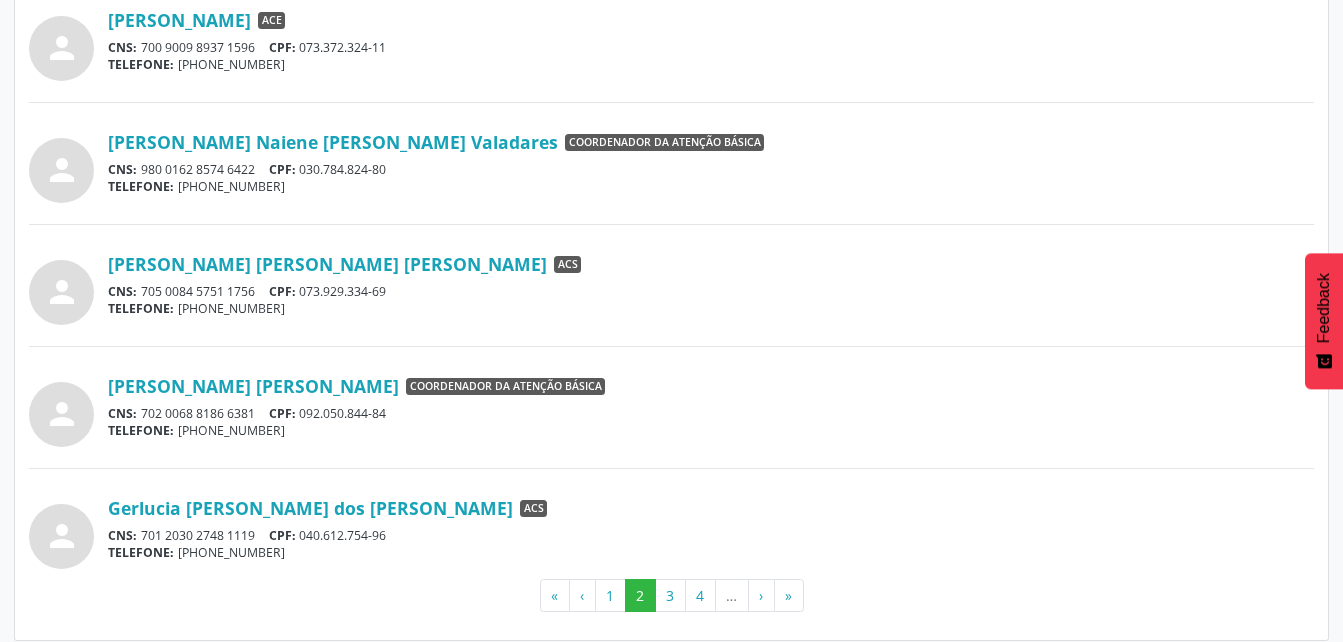 scroll, scrollTop: 1657, scrollLeft: 0, axis: vertical 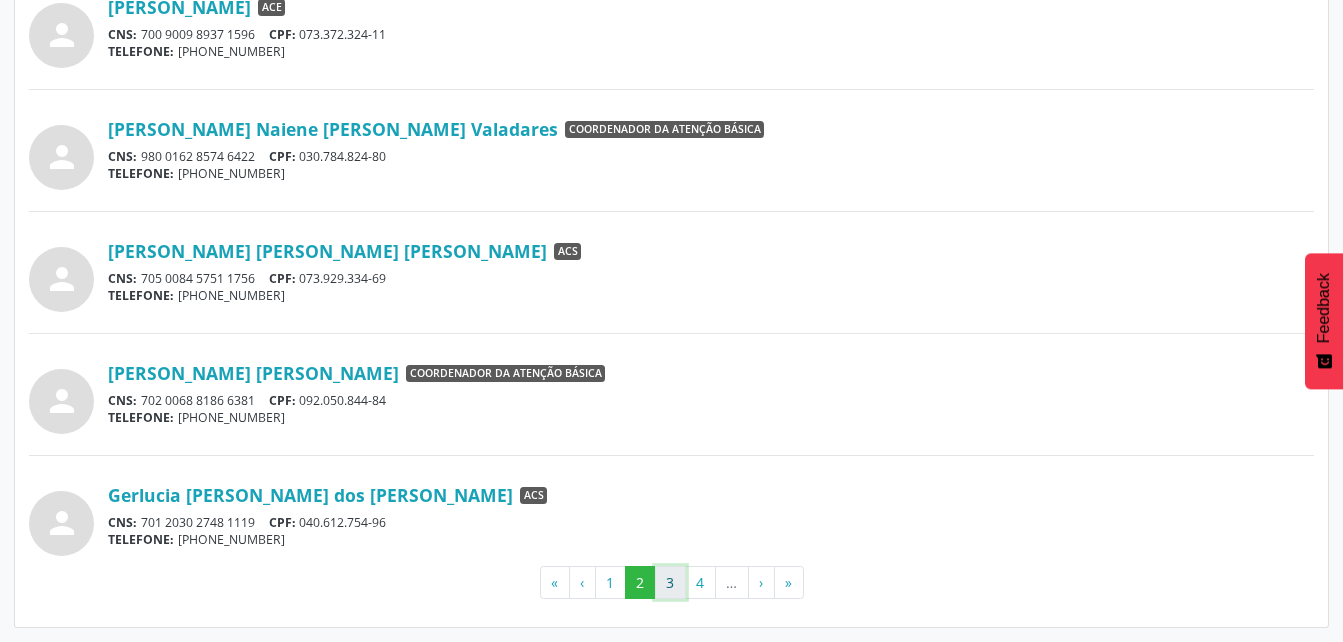 click on "3" at bounding box center (670, 583) 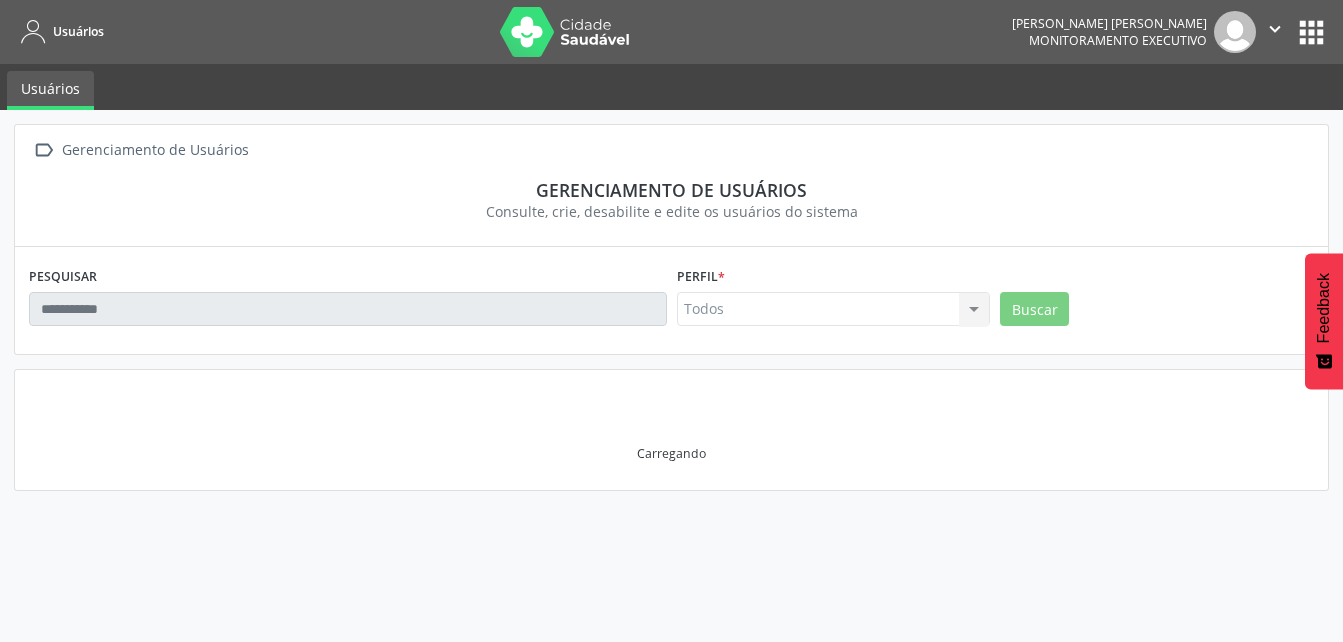 scroll, scrollTop: 0, scrollLeft: 0, axis: both 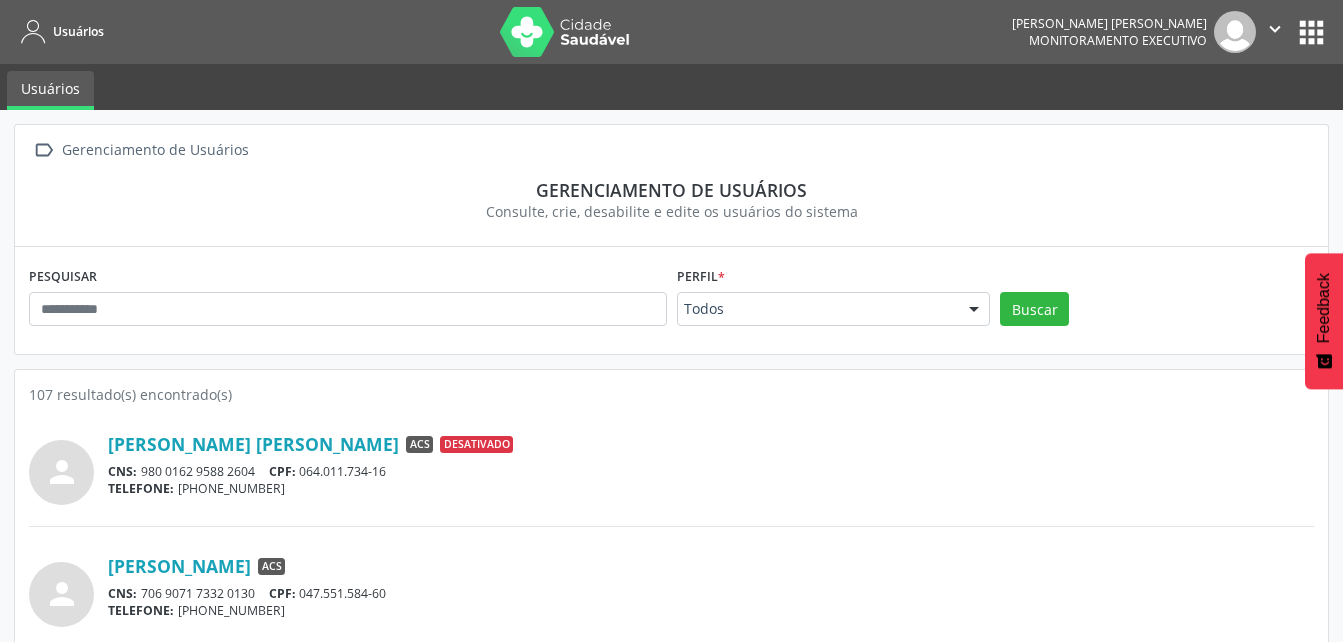 click on "apps" at bounding box center (1311, 32) 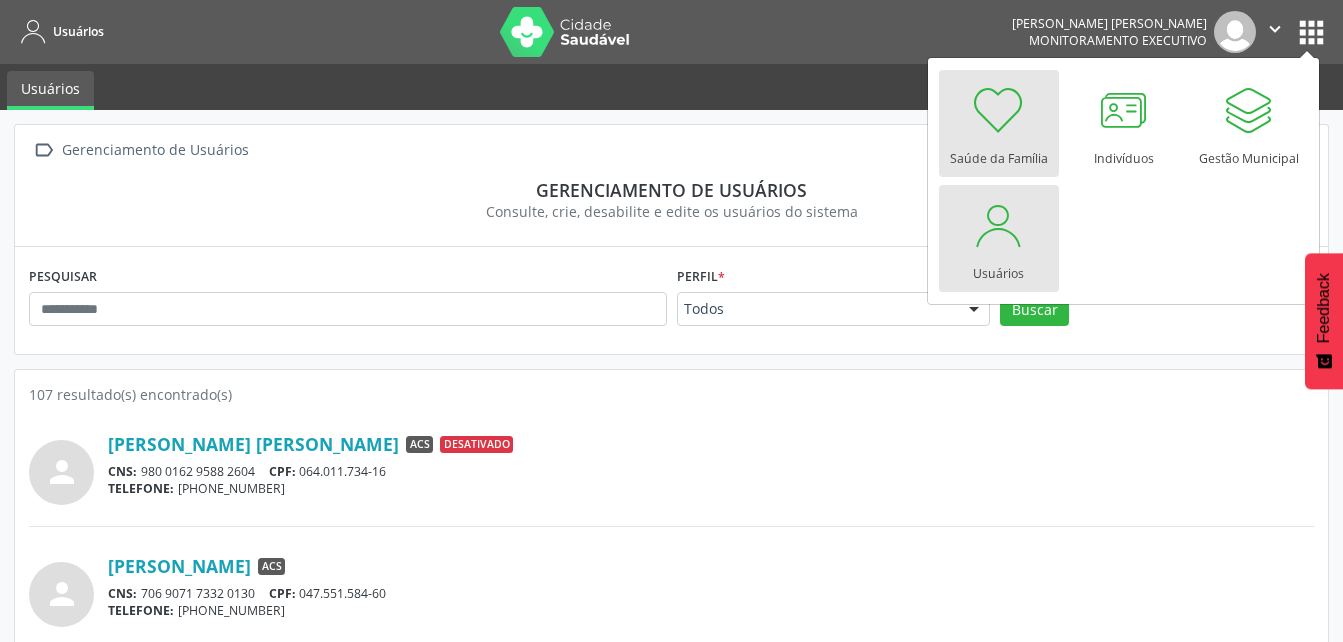 click on "Saúde da Família" at bounding box center (999, 153) 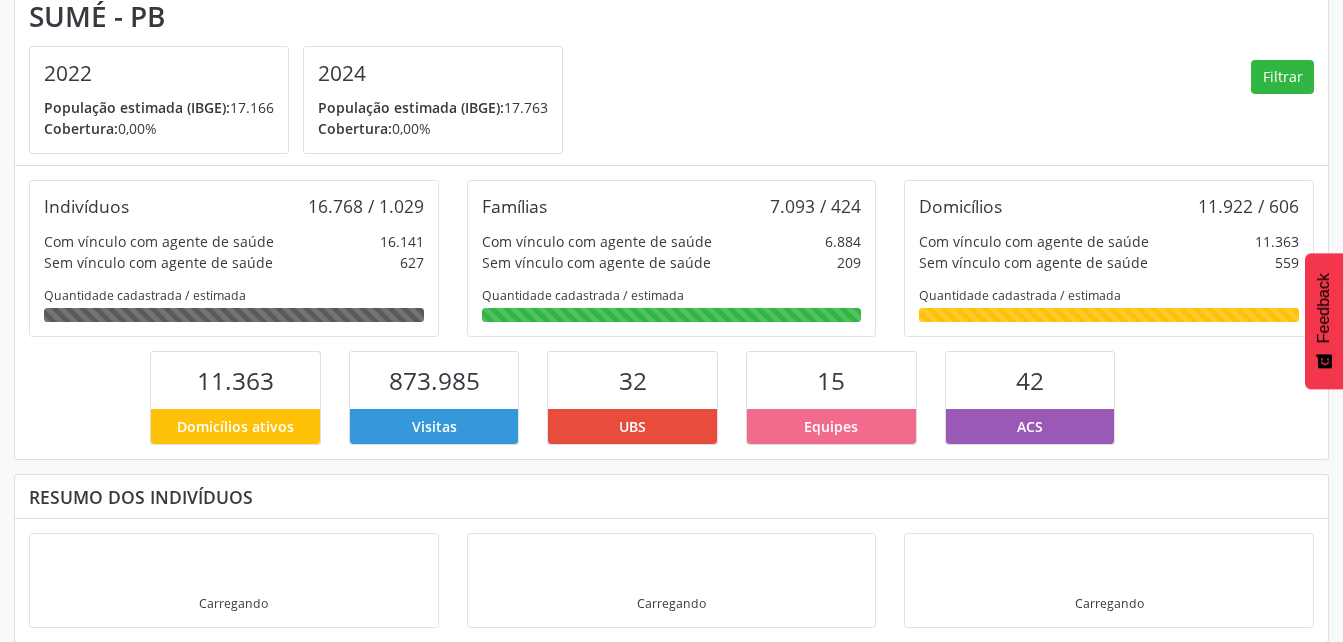 scroll, scrollTop: 194, scrollLeft: 0, axis: vertical 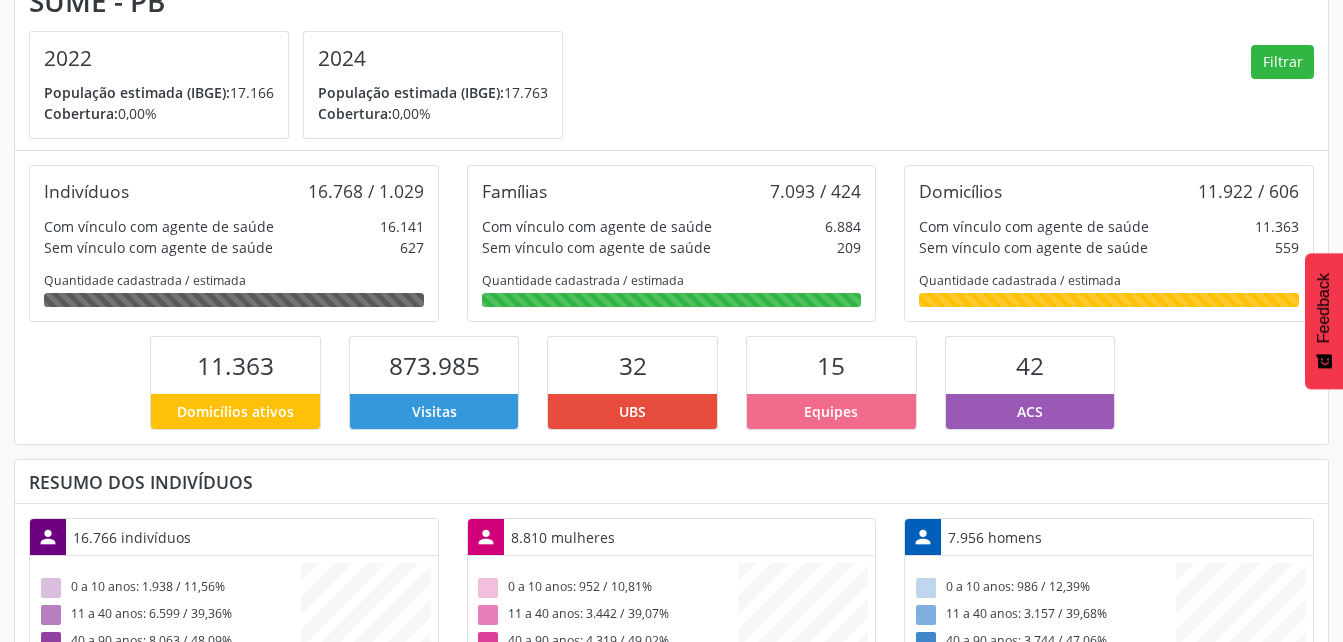 click on "32" at bounding box center (632, 365) 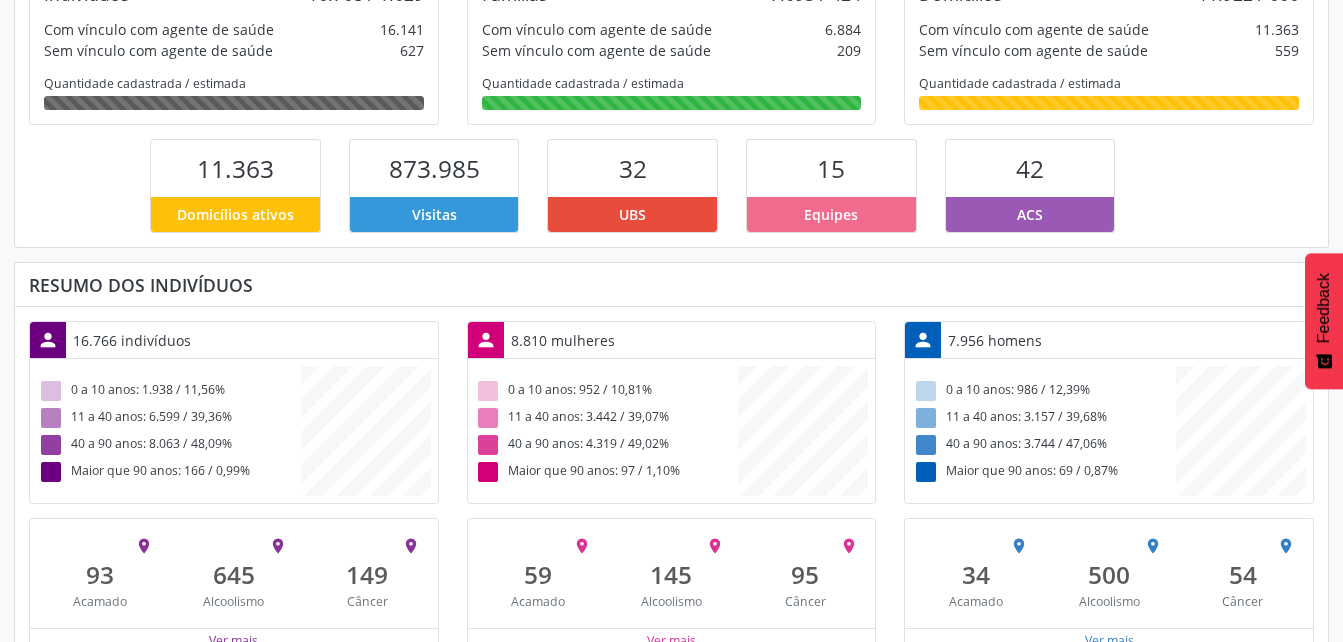 scroll, scrollTop: 394, scrollLeft: 0, axis: vertical 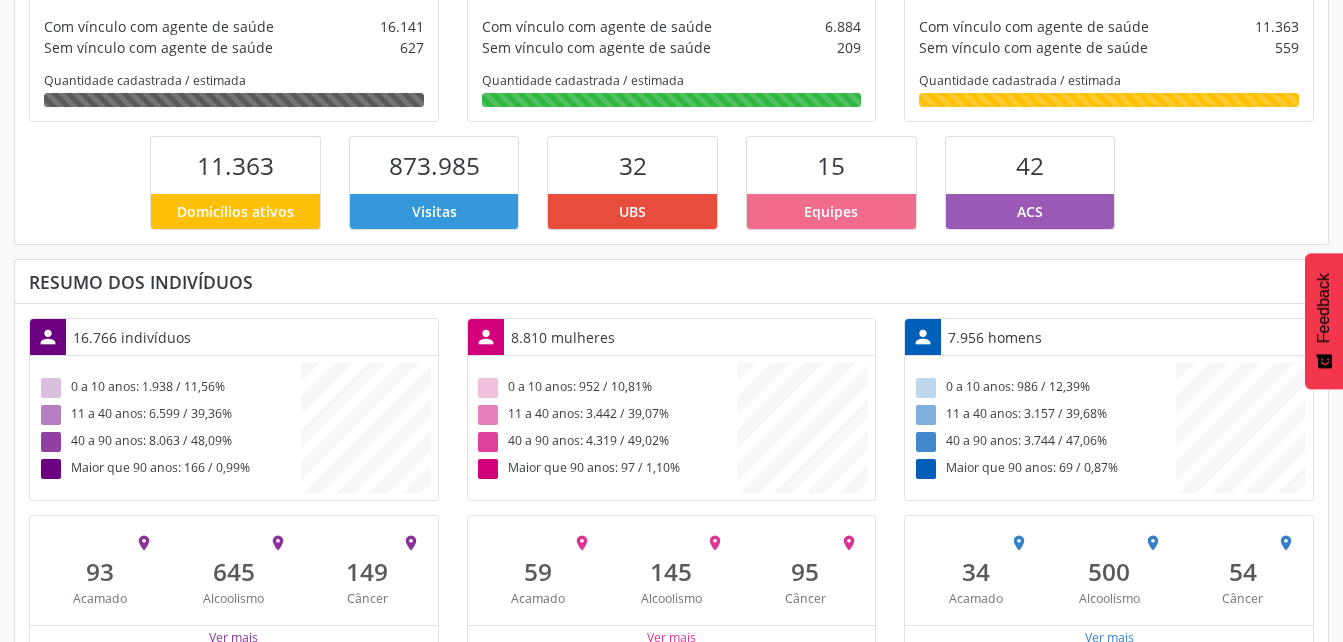 click on "UBS" at bounding box center [632, 211] 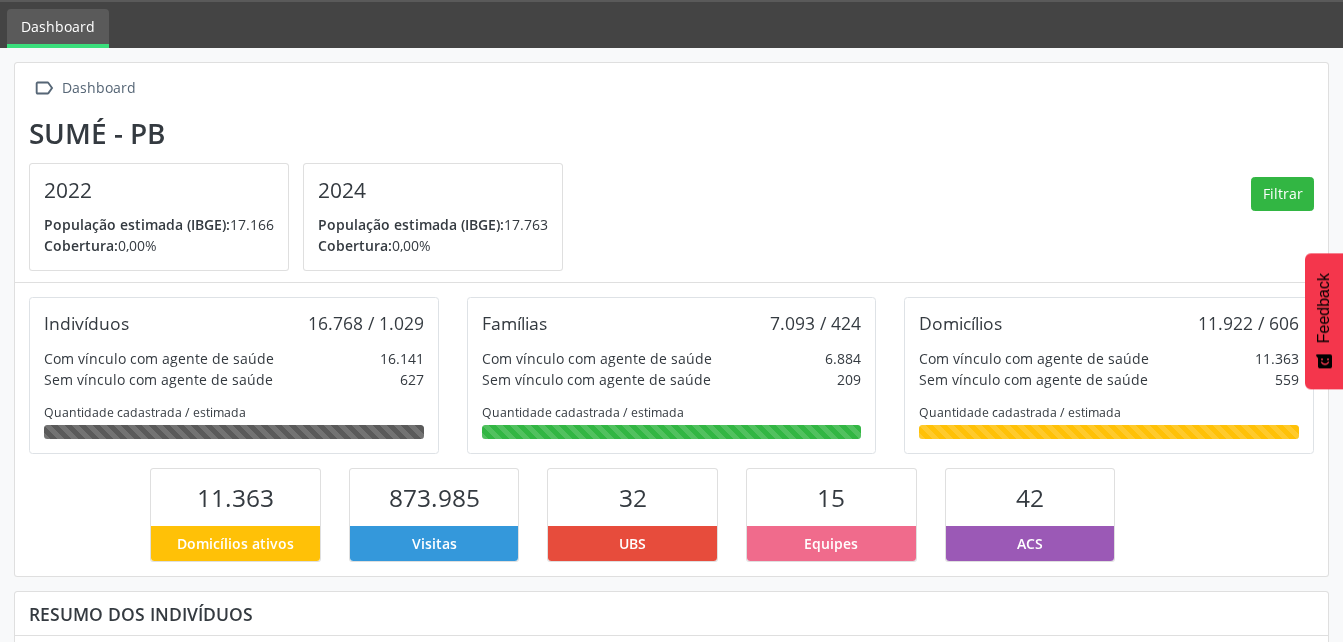 scroll, scrollTop: 0, scrollLeft: 0, axis: both 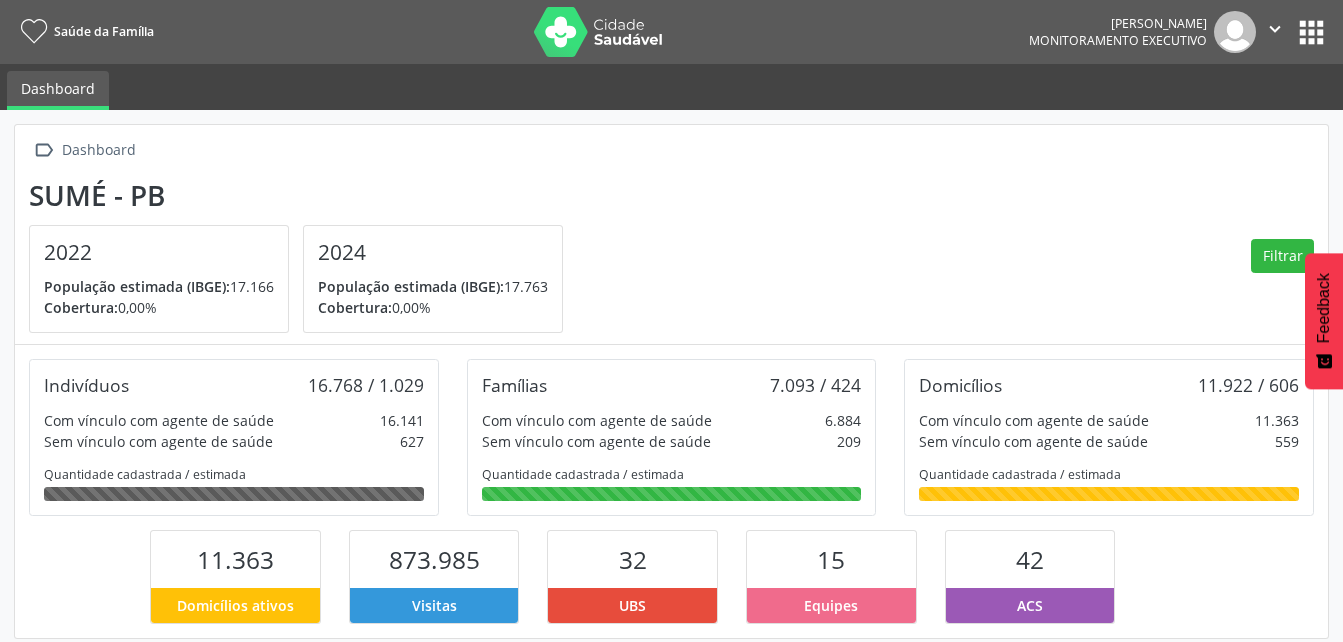 click on "apps" at bounding box center (1311, 32) 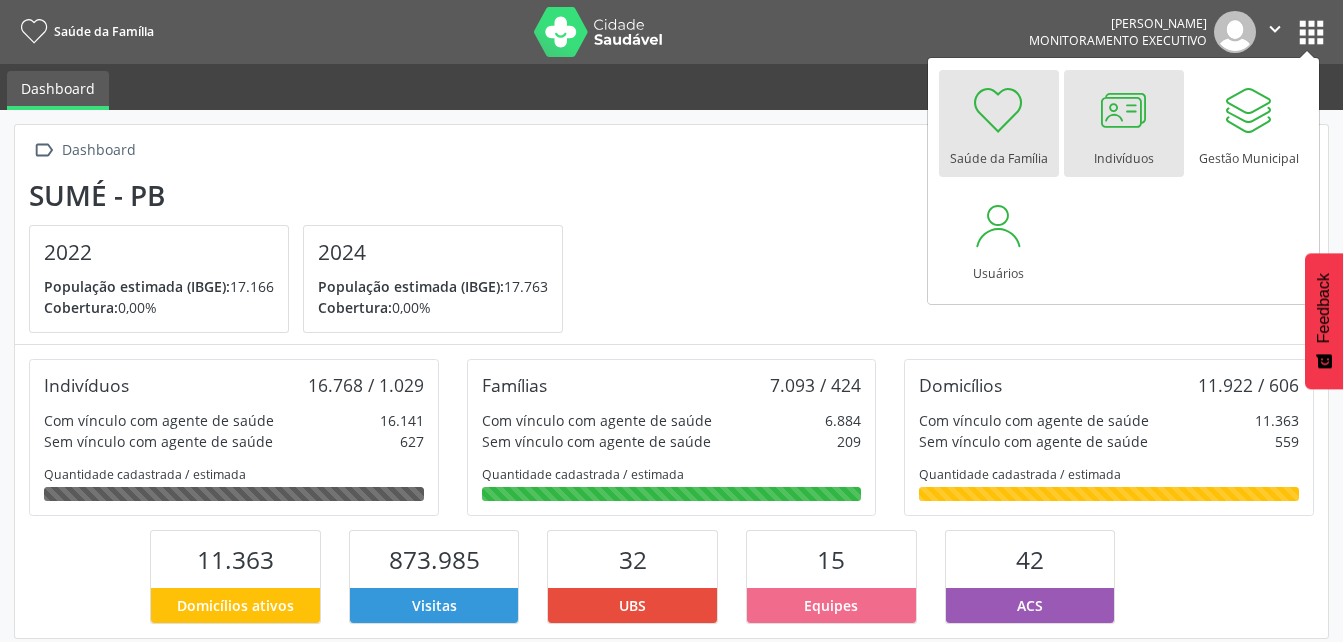 click on "Indivíduos" at bounding box center [1124, 153] 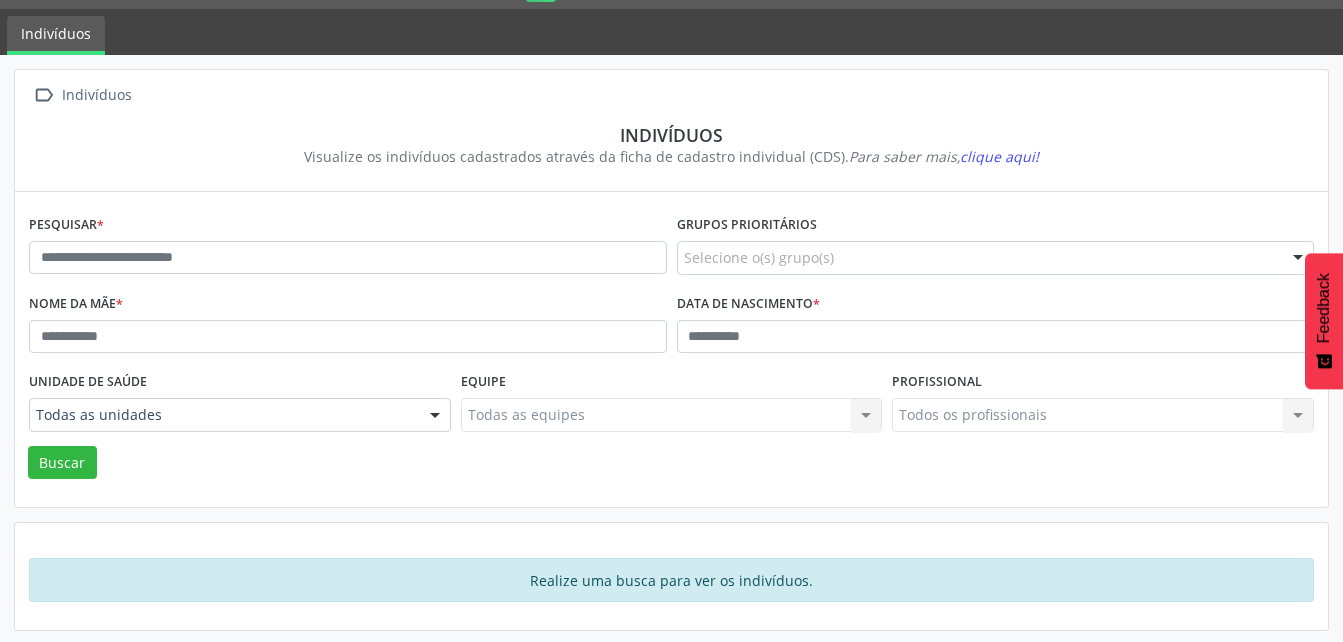 scroll, scrollTop: 58, scrollLeft: 0, axis: vertical 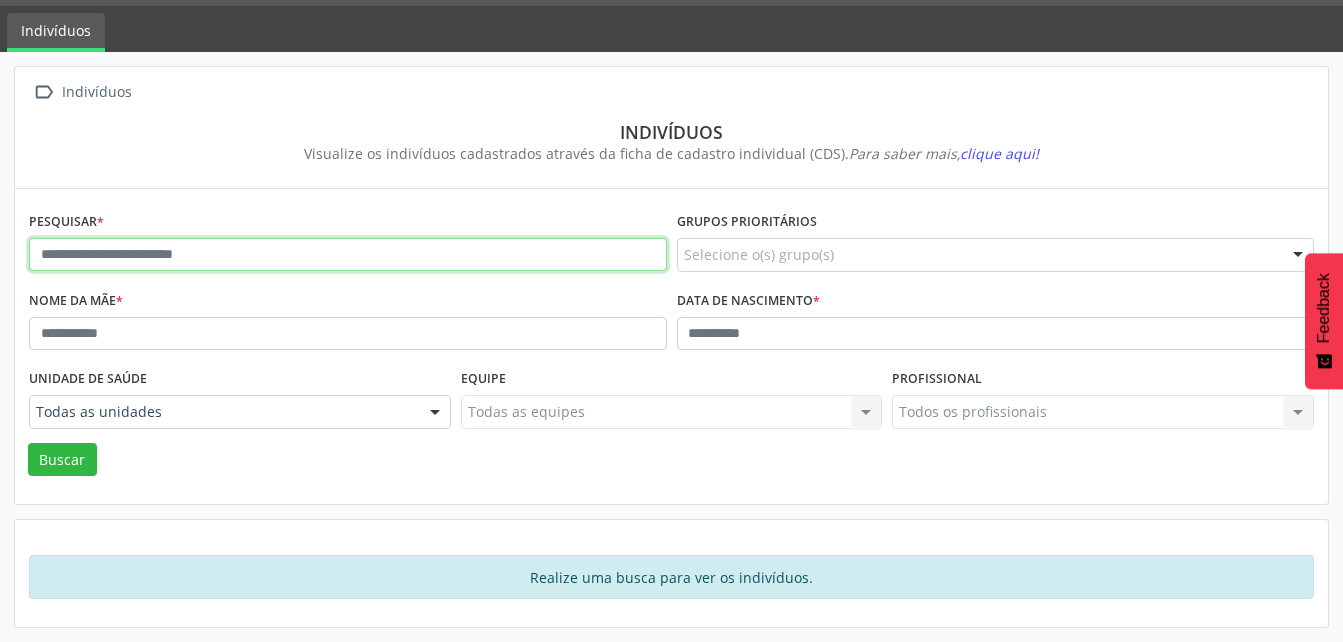 click at bounding box center (348, 255) 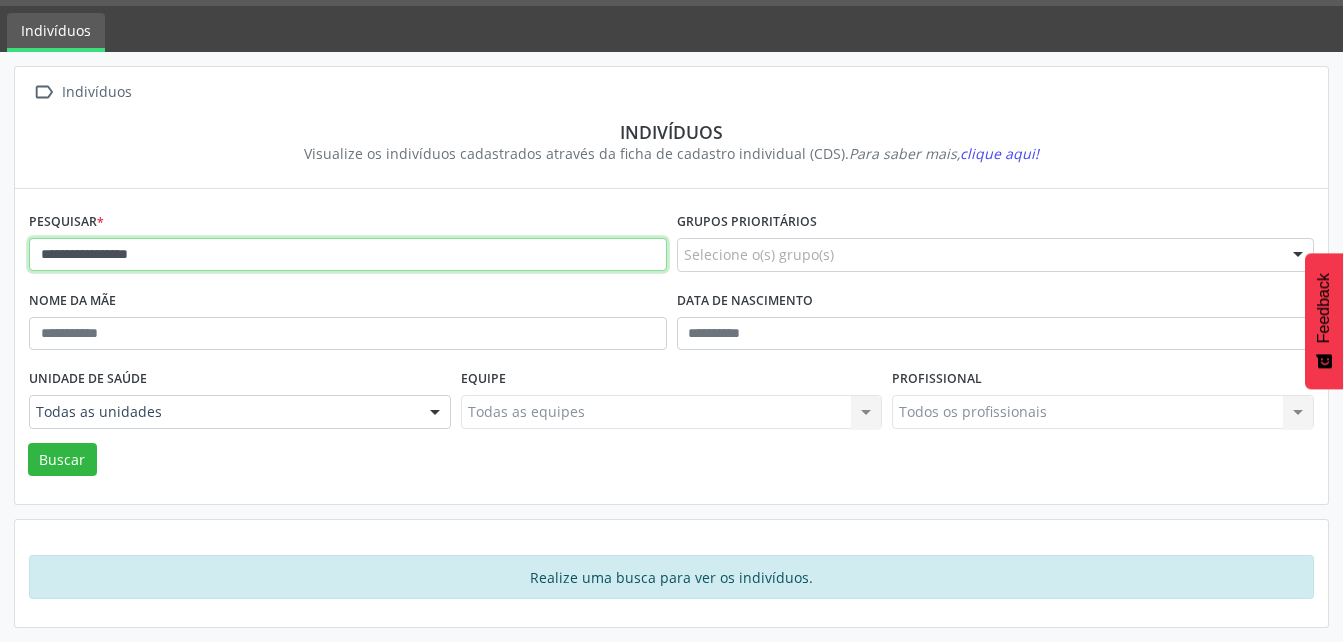 click on "Buscar" at bounding box center [62, 460] 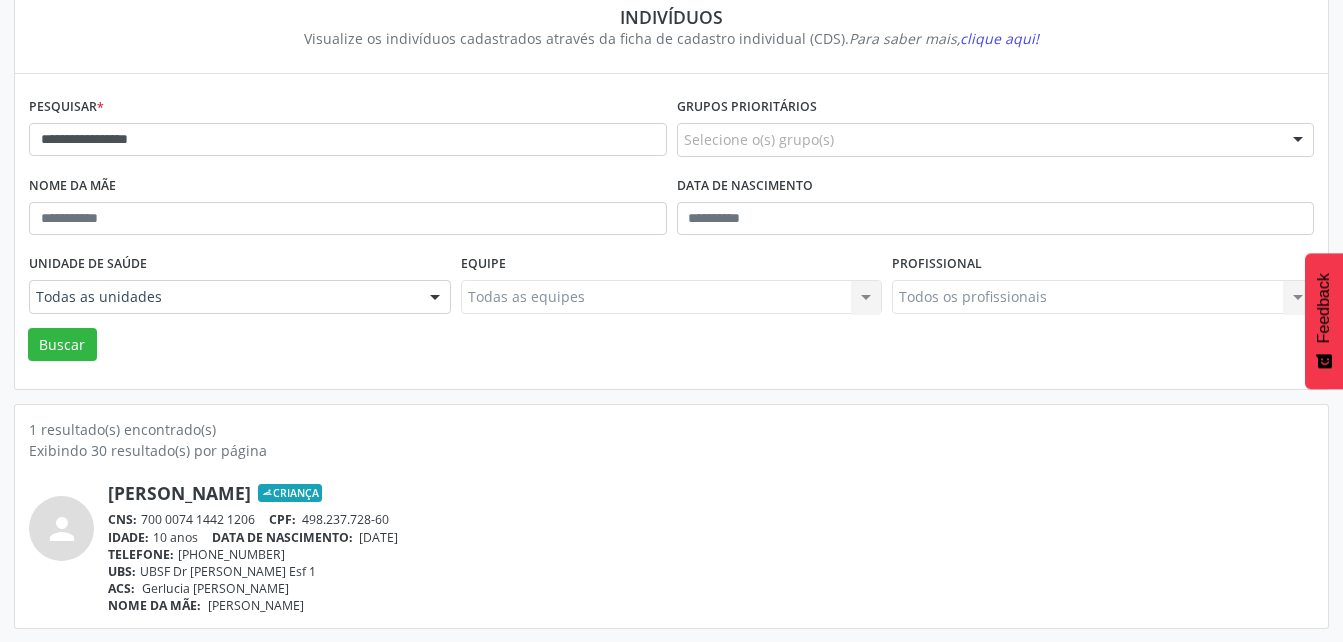 scroll, scrollTop: 174, scrollLeft: 0, axis: vertical 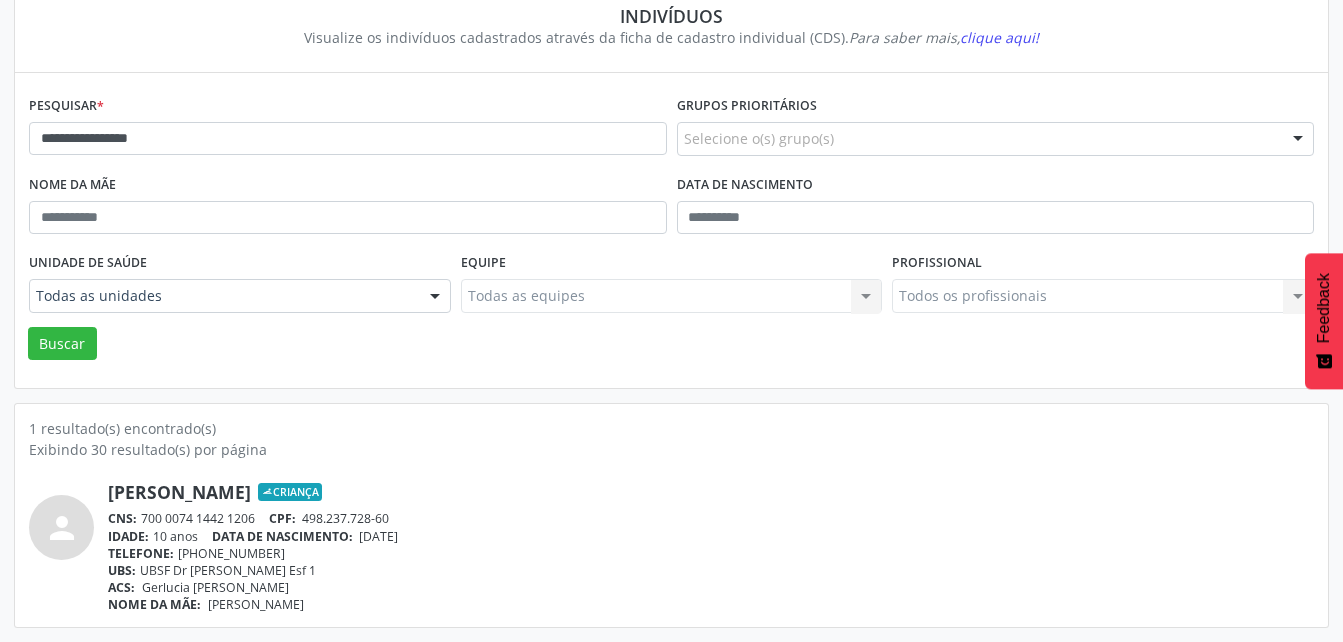 drag, startPoint x: 144, startPoint y: 520, endPoint x: 256, endPoint y: 516, distance: 112.0714 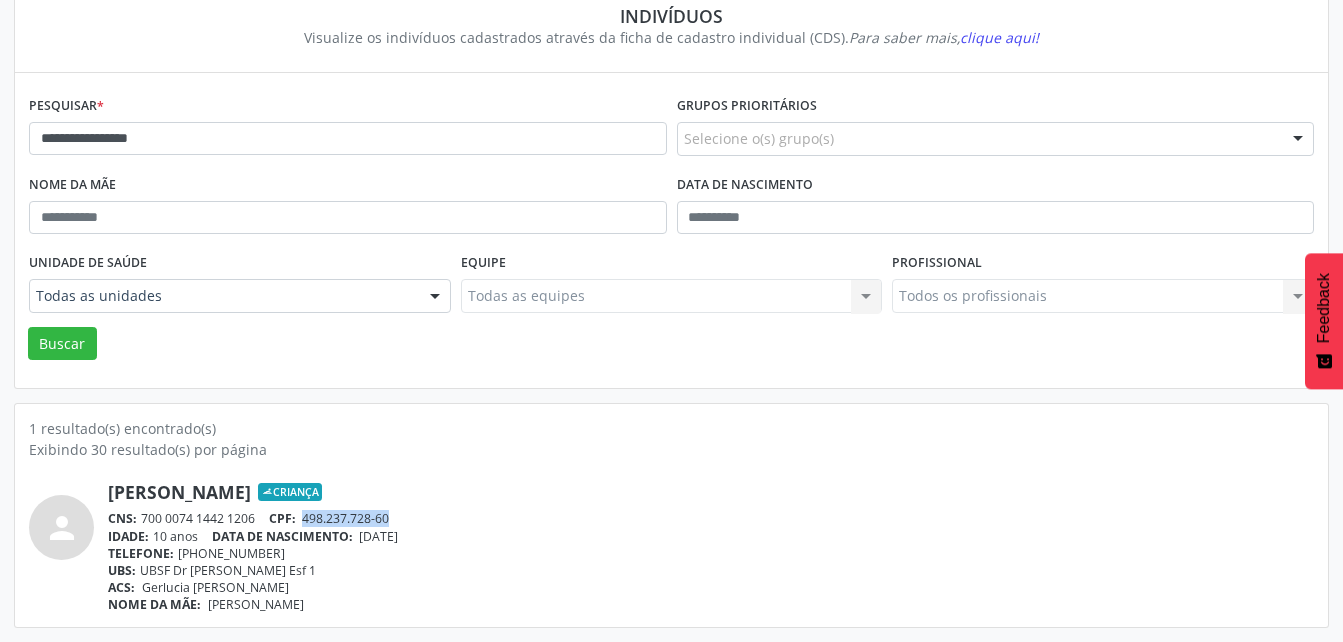 drag, startPoint x: 309, startPoint y: 522, endPoint x: 395, endPoint y: 522, distance: 86 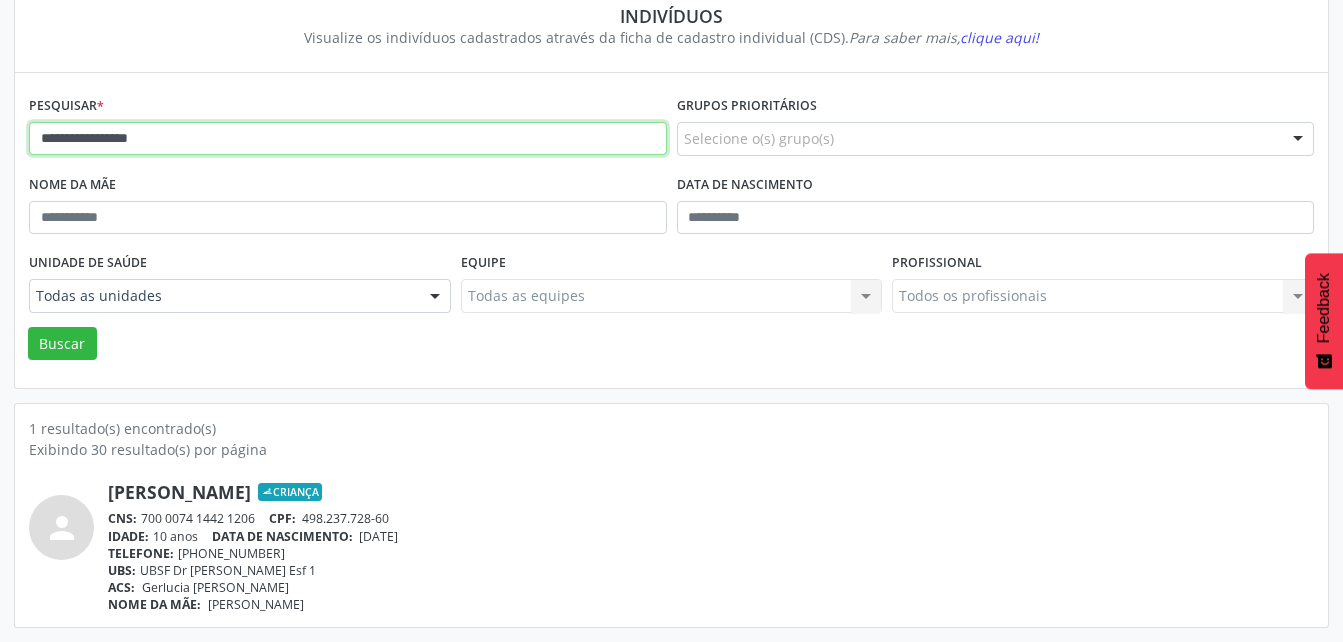 drag, startPoint x: 185, startPoint y: 145, endPoint x: 12, endPoint y: 181, distance: 176.70596 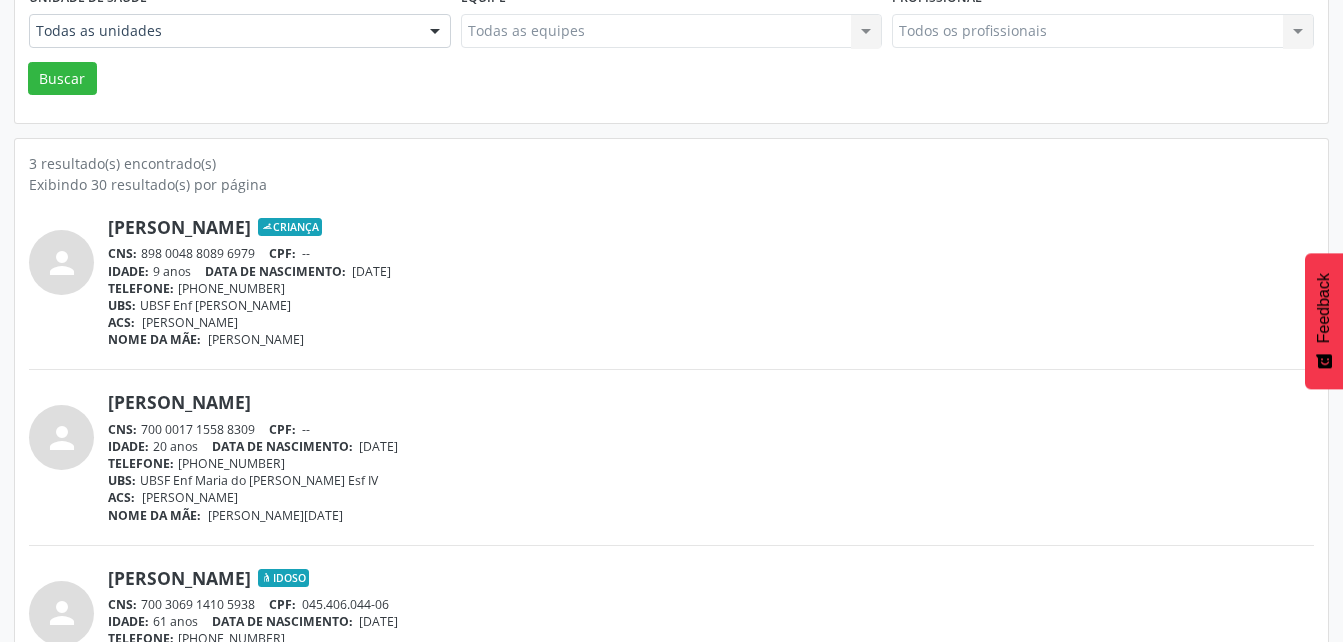 scroll, scrollTop: 474, scrollLeft: 0, axis: vertical 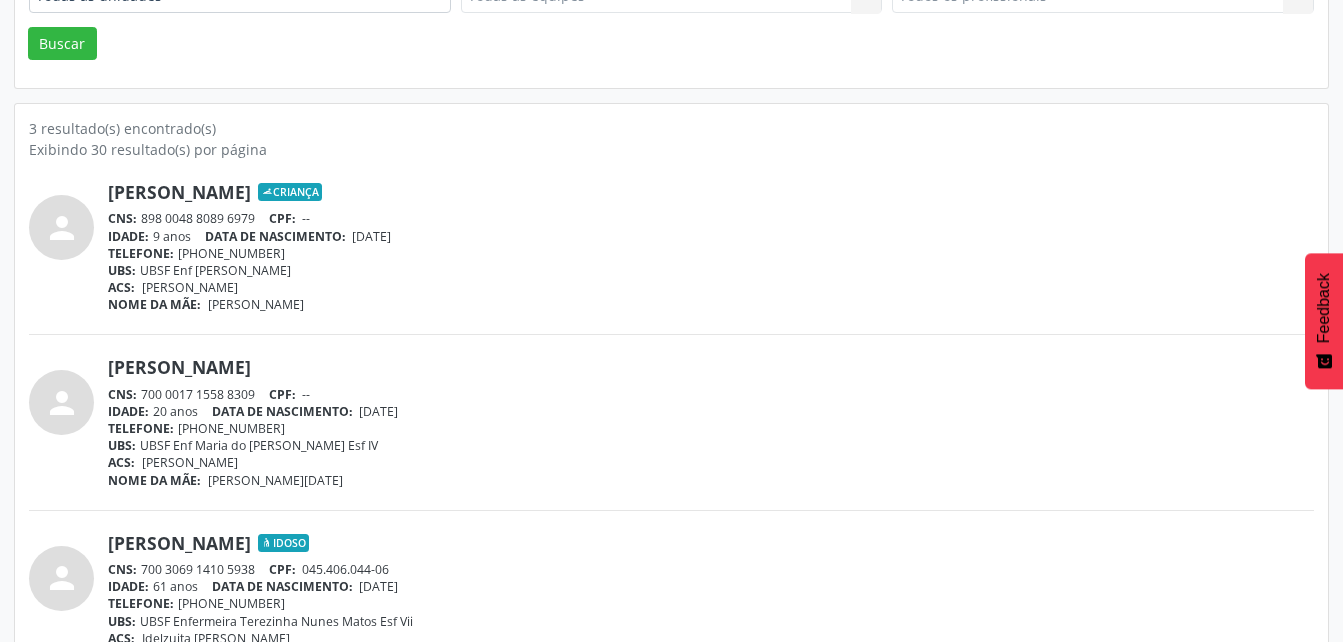 drag, startPoint x: 143, startPoint y: 220, endPoint x: 255, endPoint y: 218, distance: 112.01785 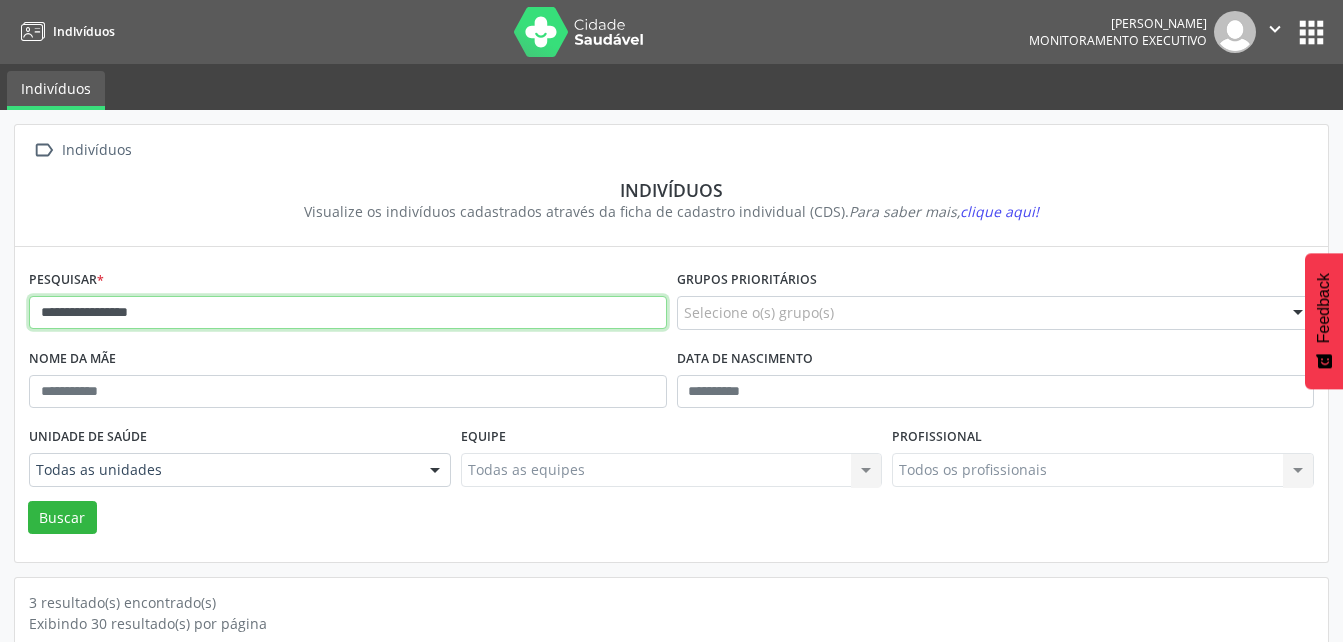 drag, startPoint x: 140, startPoint y: 326, endPoint x: 31, endPoint y: 321, distance: 109.11462 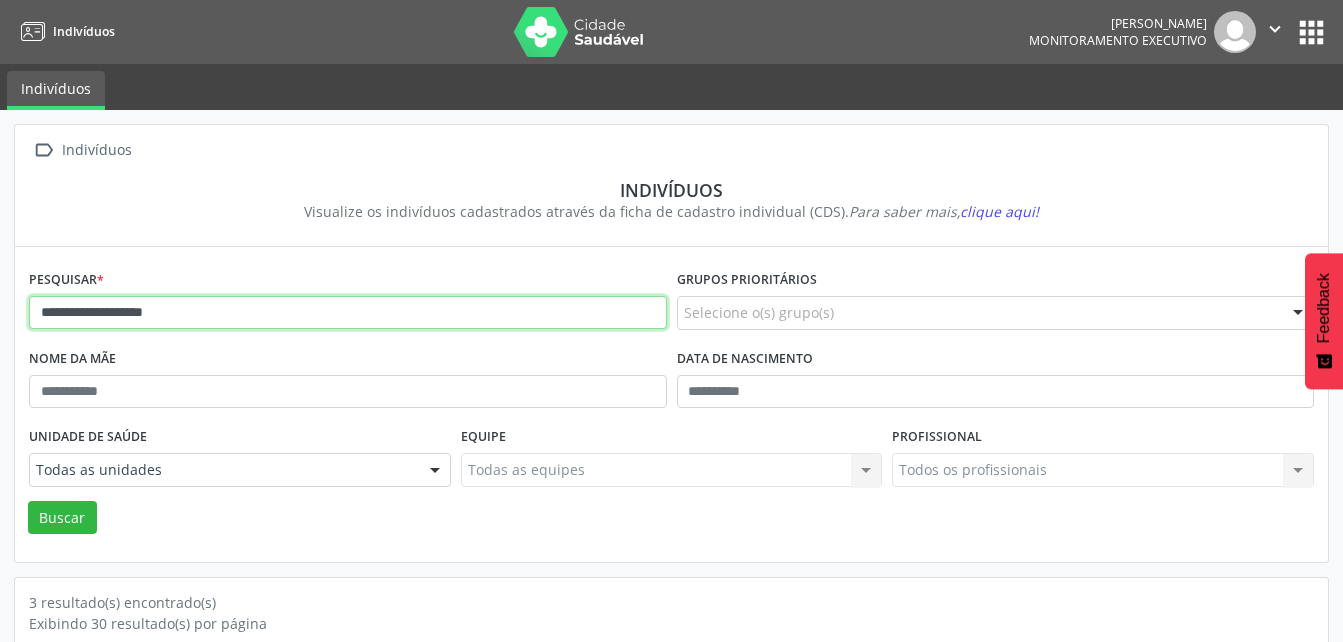 click on "Buscar" at bounding box center (62, 518) 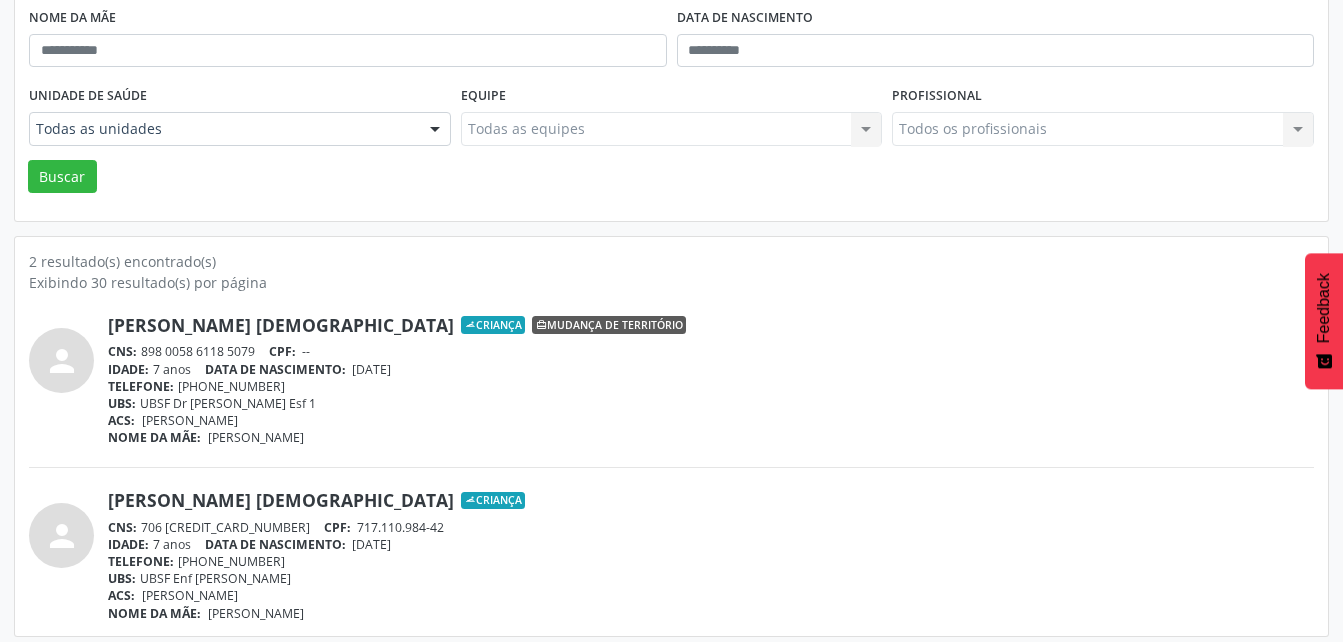 scroll, scrollTop: 350, scrollLeft: 0, axis: vertical 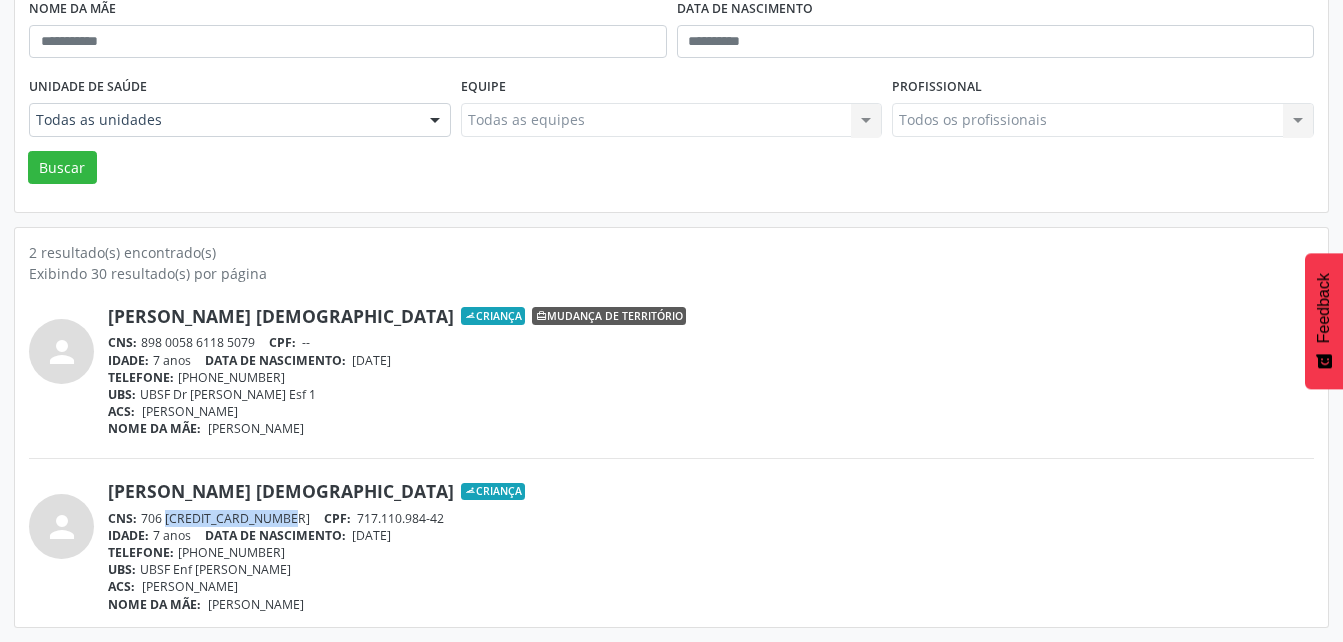 drag, startPoint x: 144, startPoint y: 521, endPoint x: 257, endPoint y: 524, distance: 113.03982 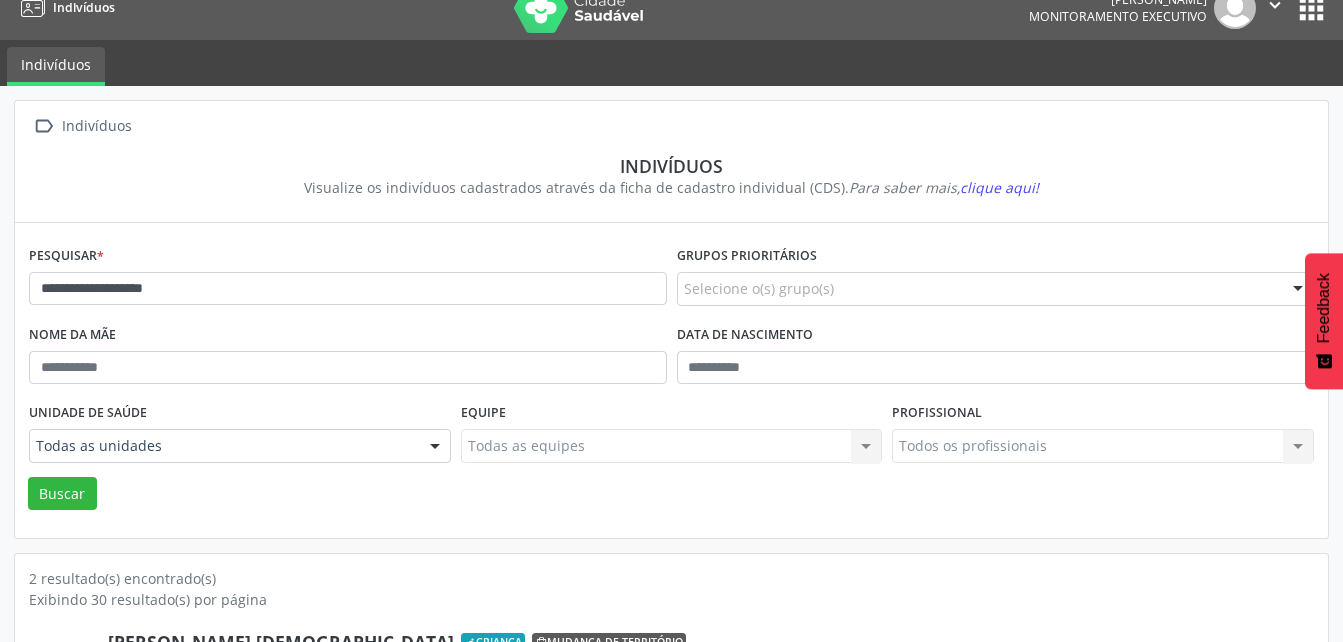 scroll, scrollTop: 0, scrollLeft: 0, axis: both 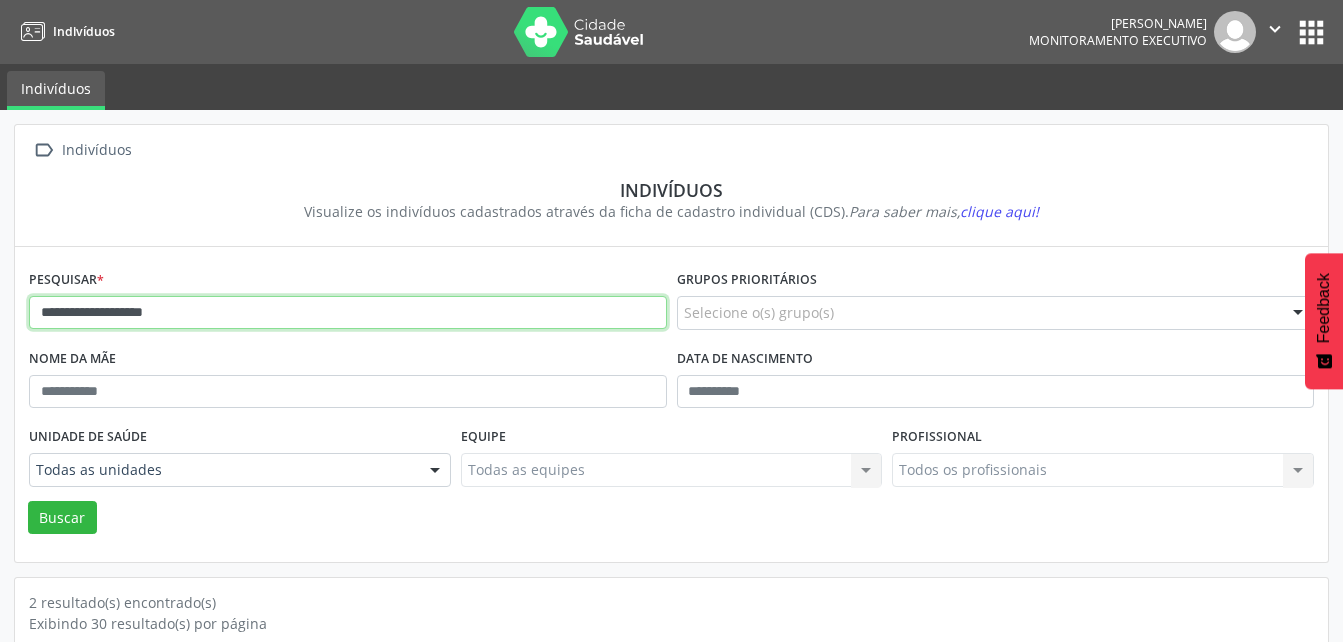 drag, startPoint x: 195, startPoint y: 318, endPoint x: -4, endPoint y: 352, distance: 201.88364 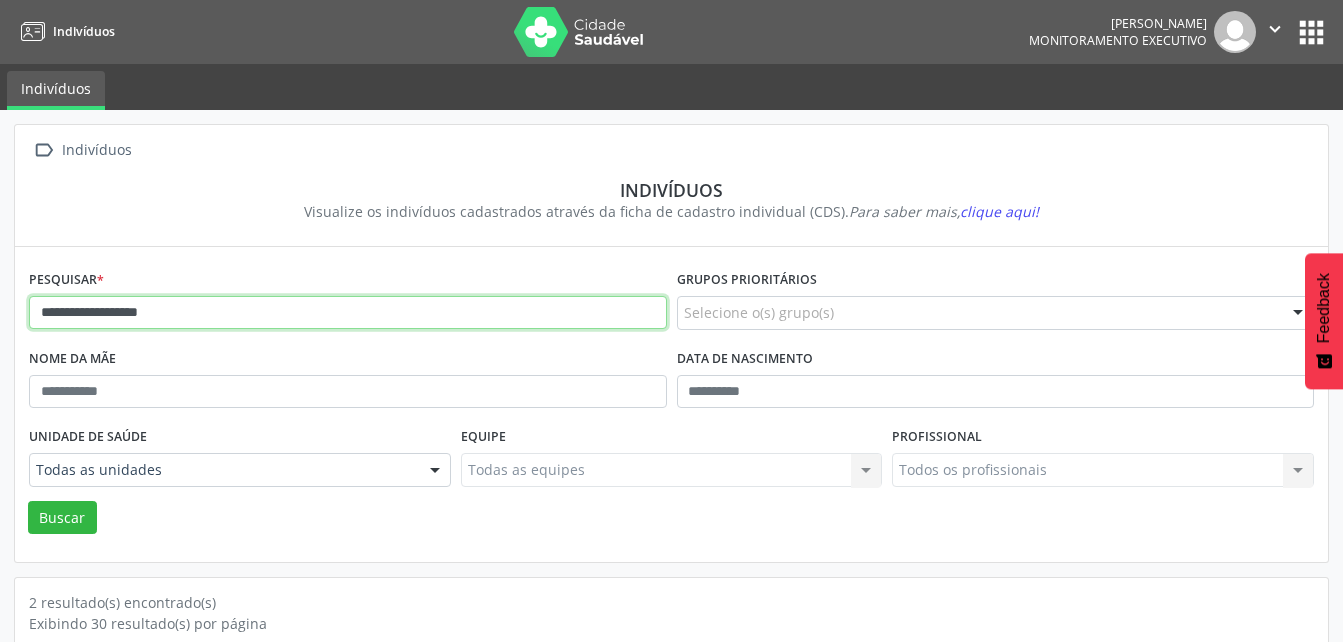 click on "Buscar" at bounding box center [62, 518] 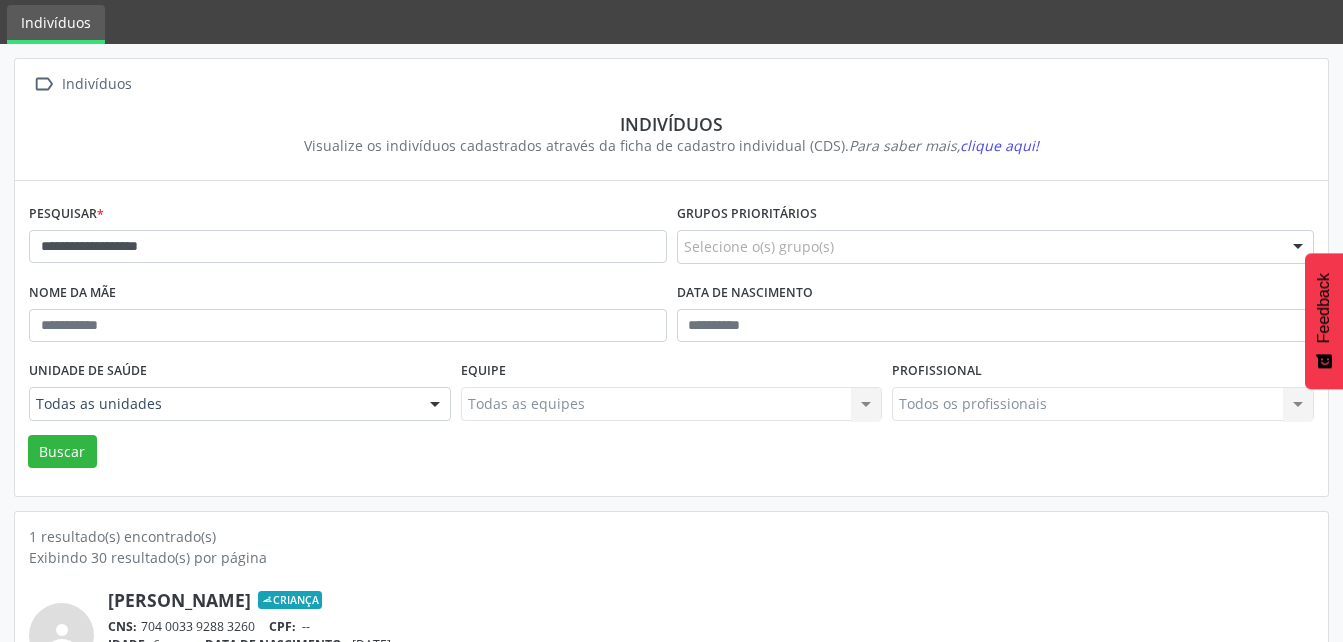 scroll, scrollTop: 174, scrollLeft: 0, axis: vertical 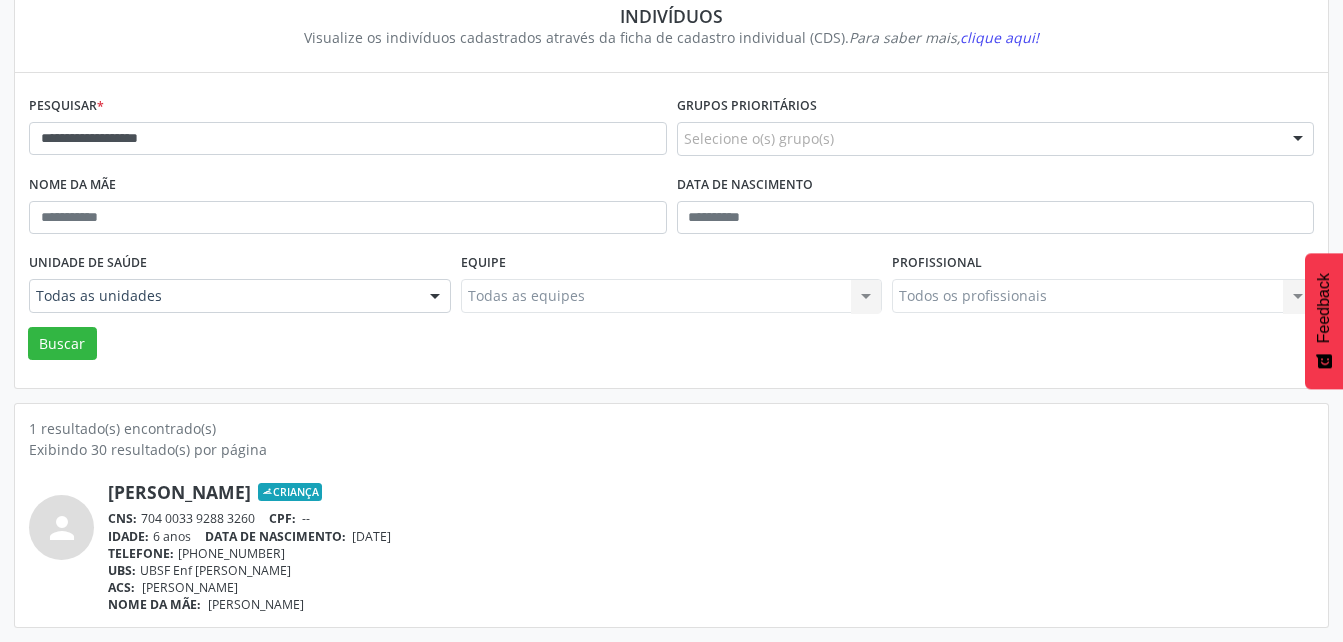 drag, startPoint x: 144, startPoint y: 513, endPoint x: 255, endPoint y: 514, distance: 111.0045 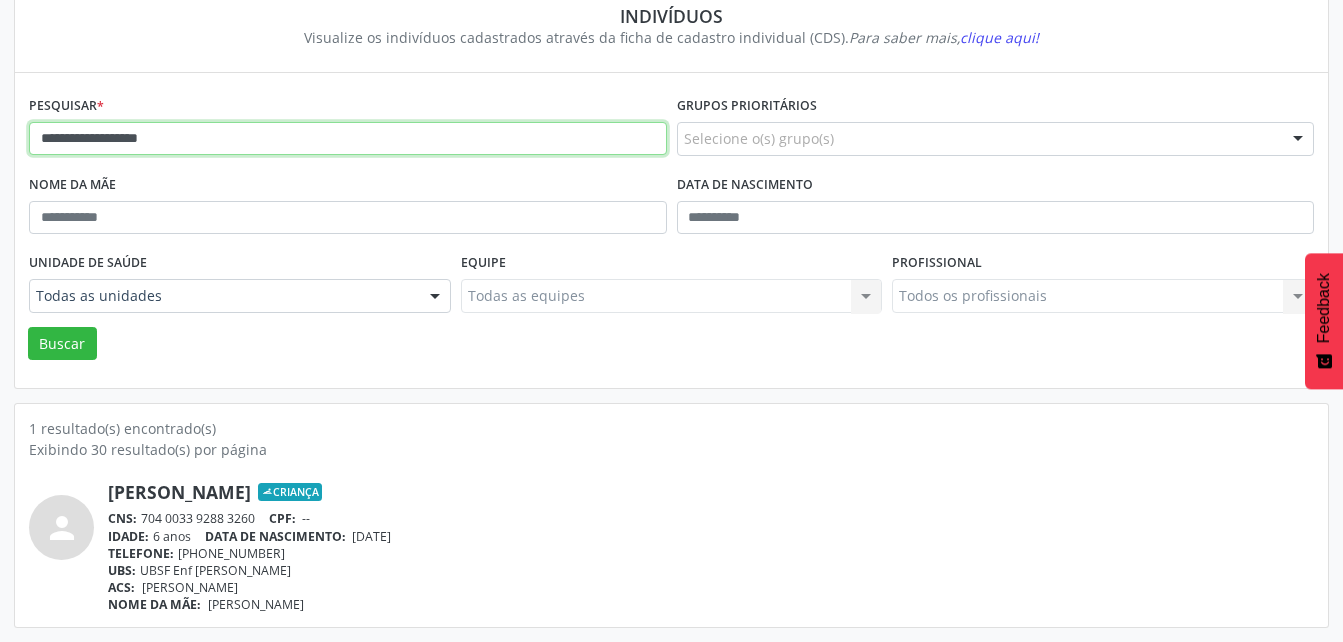 drag, startPoint x: 187, startPoint y: 134, endPoint x: 13, endPoint y: 165, distance: 176.73993 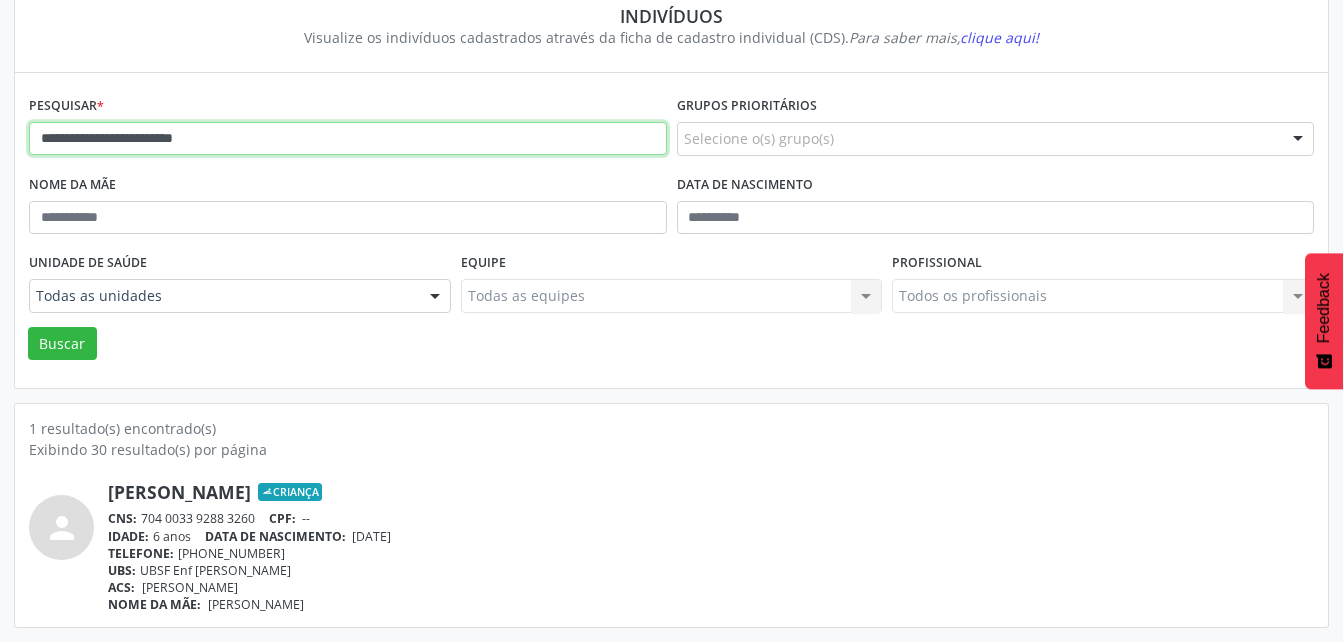 click on "Buscar" at bounding box center [62, 344] 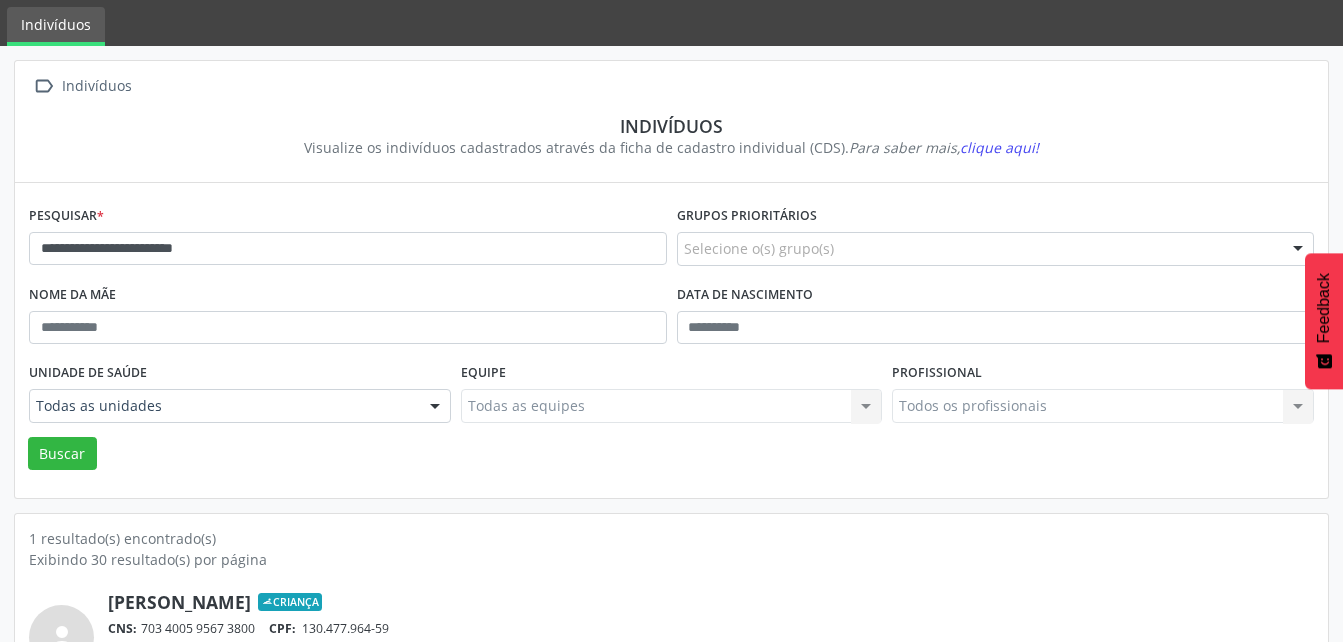 scroll, scrollTop: 174, scrollLeft: 0, axis: vertical 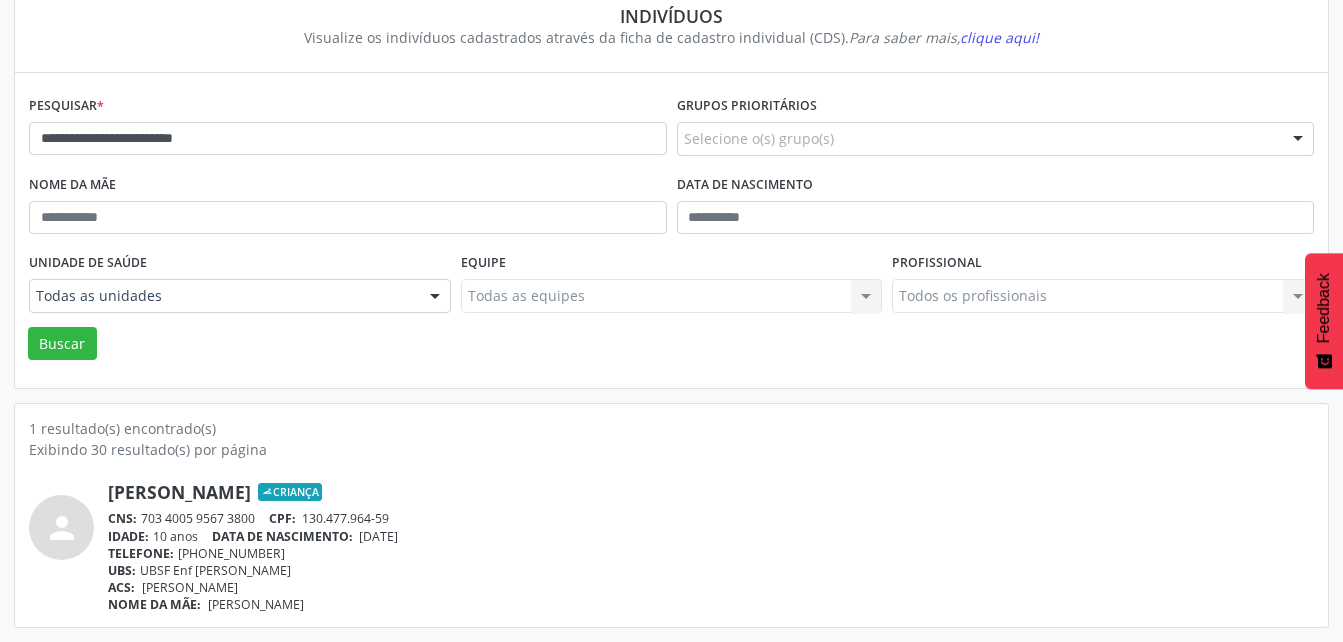 drag, startPoint x: 145, startPoint y: 517, endPoint x: 257, endPoint y: 521, distance: 112.0714 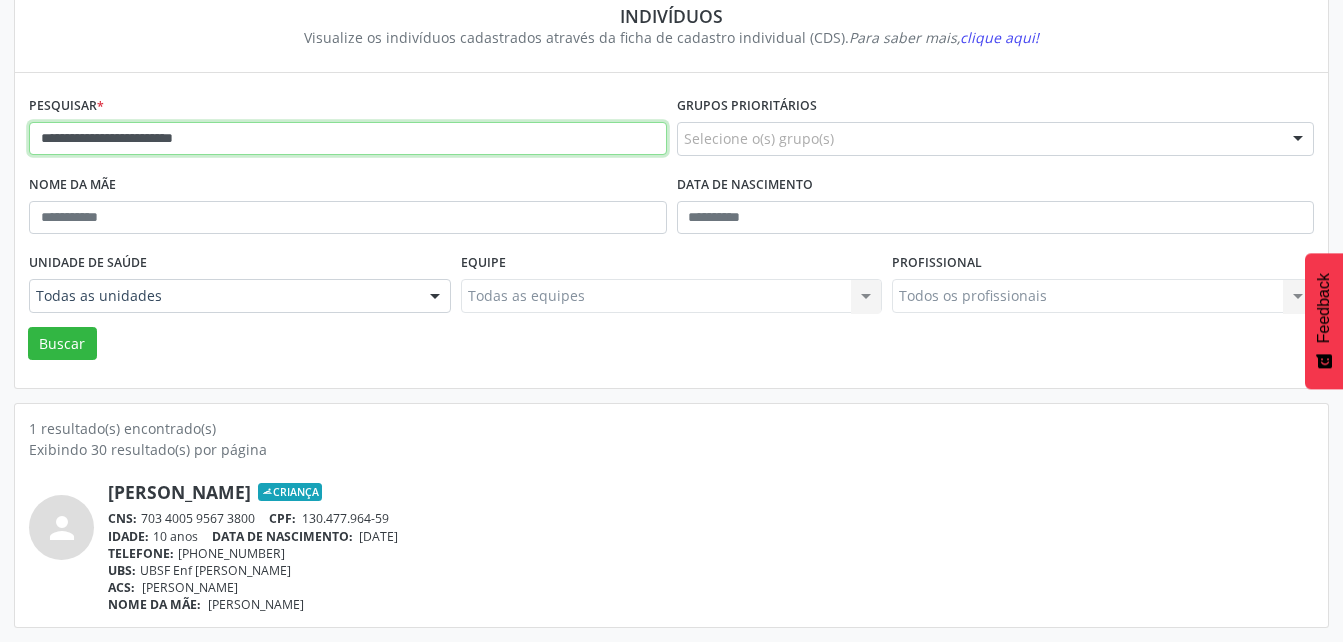 drag, startPoint x: 225, startPoint y: 137, endPoint x: -4, endPoint y: 141, distance: 229.03493 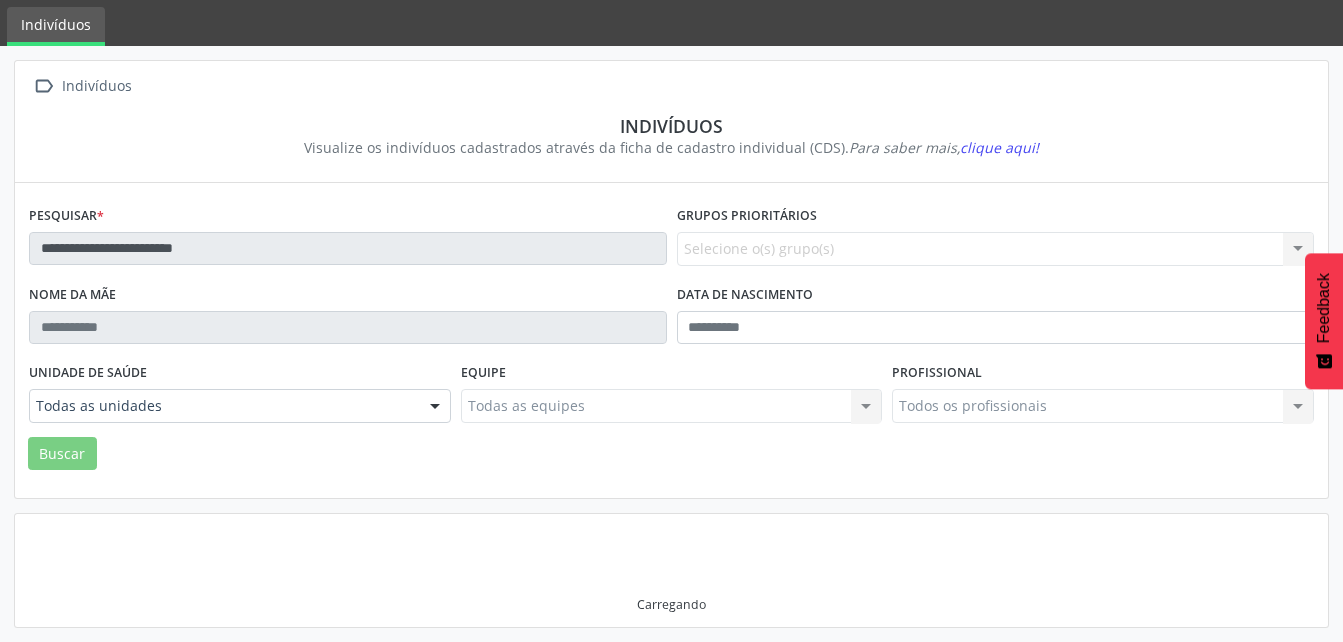 scroll, scrollTop: 174, scrollLeft: 0, axis: vertical 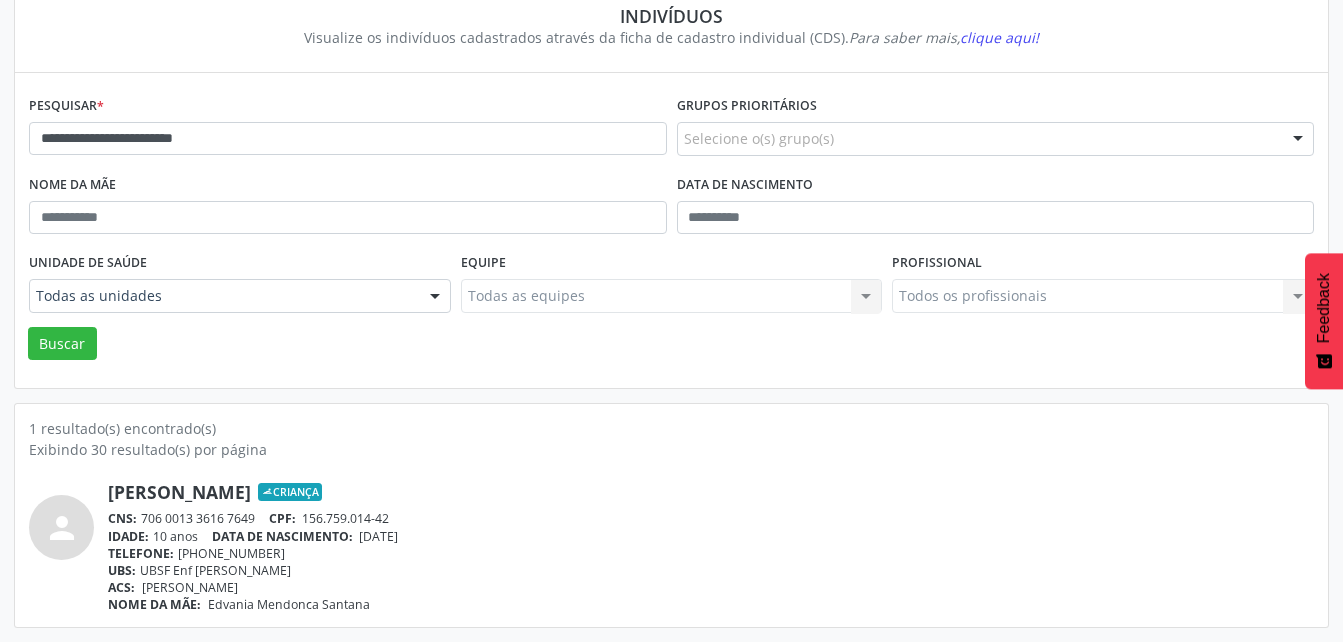 drag, startPoint x: 143, startPoint y: 520, endPoint x: 256, endPoint y: 518, distance: 113.0177 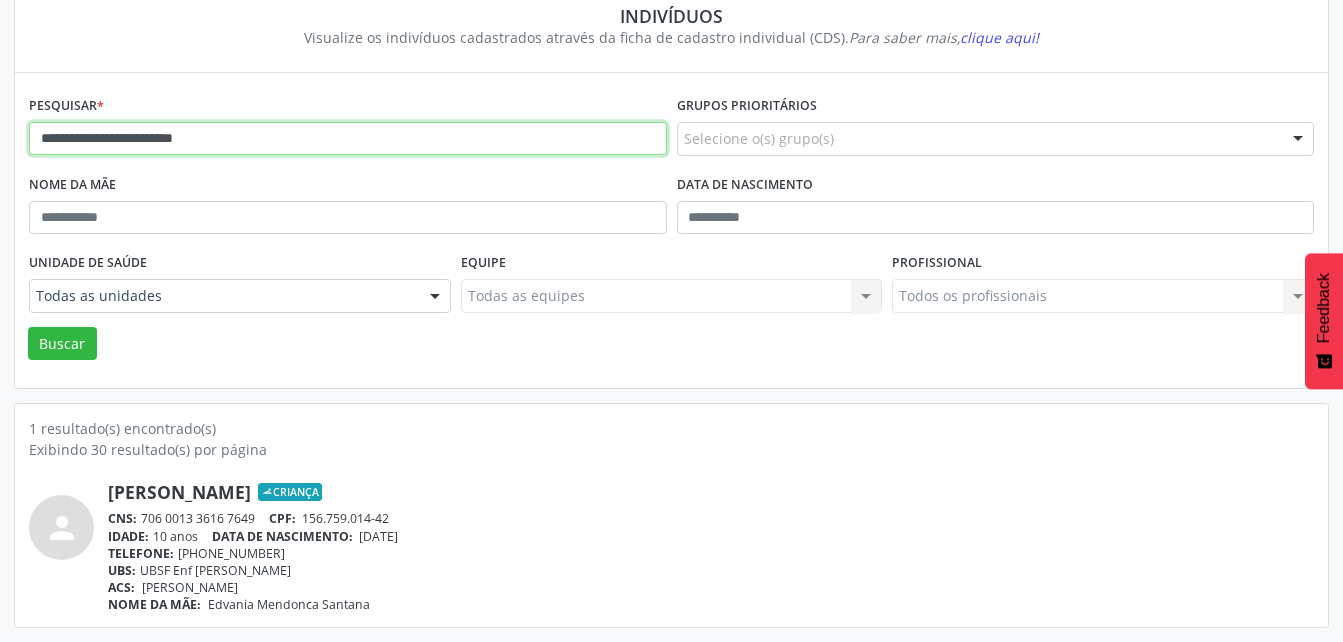 drag, startPoint x: 235, startPoint y: 145, endPoint x: 22, endPoint y: 212, distance: 223.28905 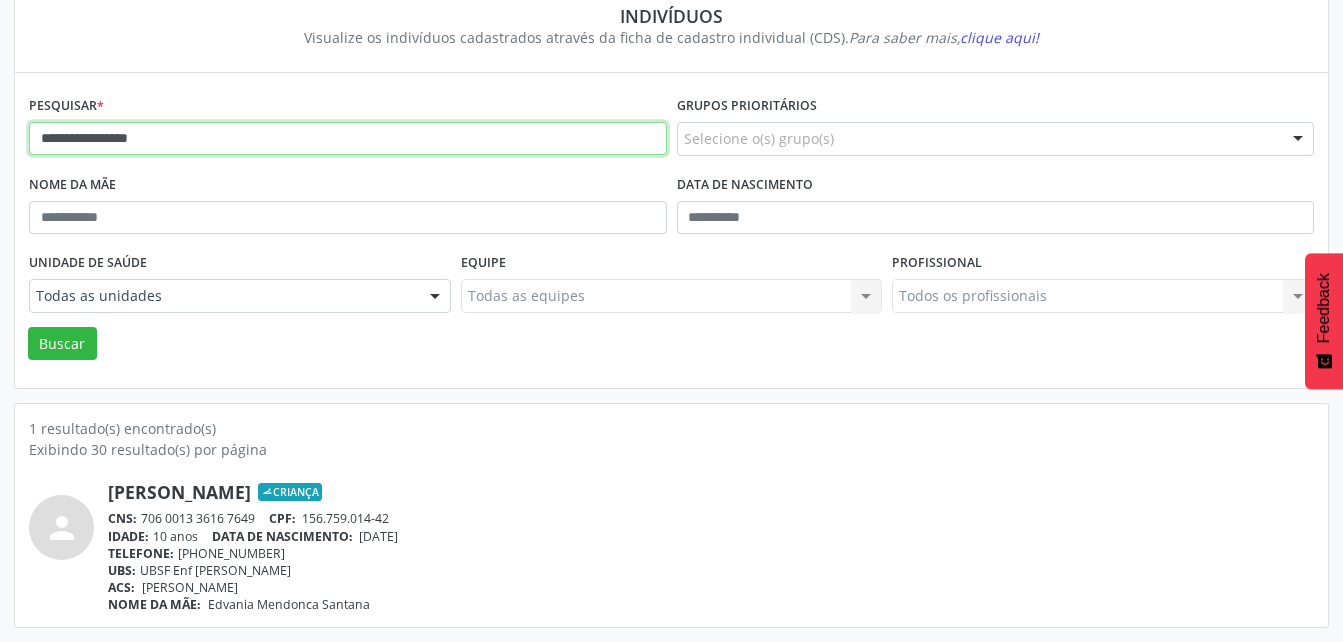 click on "Buscar" at bounding box center (62, 344) 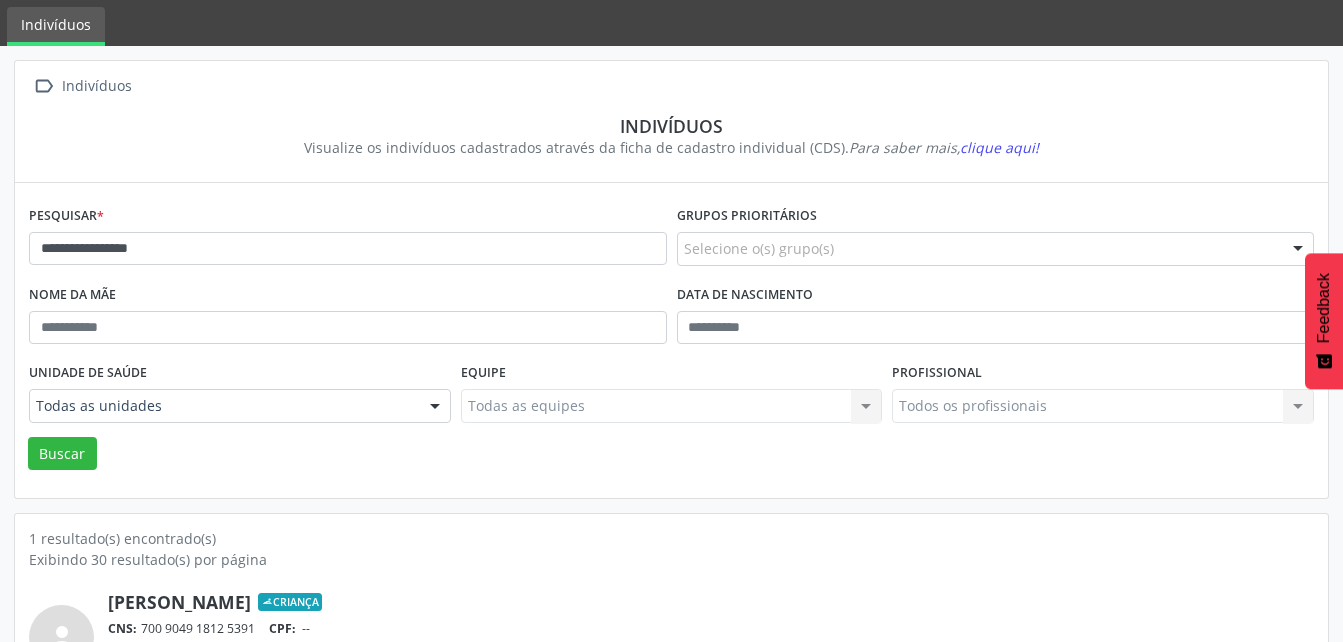 scroll, scrollTop: 174, scrollLeft: 0, axis: vertical 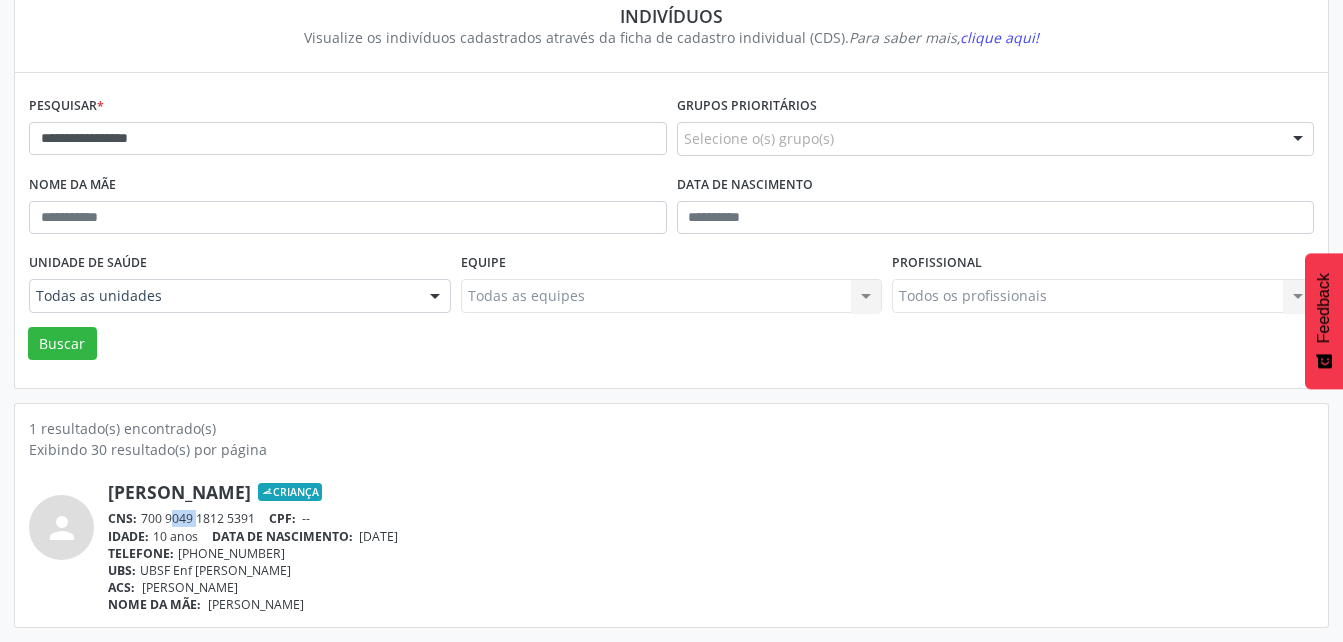 drag, startPoint x: 147, startPoint y: 513, endPoint x: 177, endPoint y: 516, distance: 30.149628 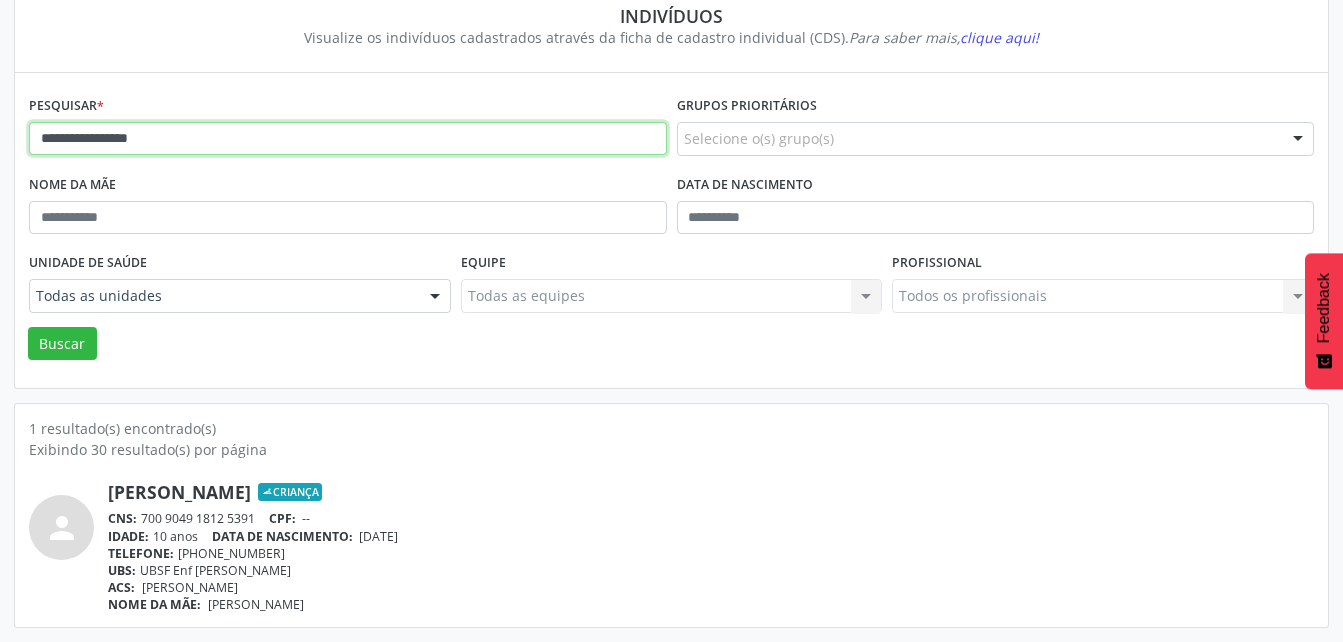 drag, startPoint x: 209, startPoint y: 136, endPoint x: -4, endPoint y: 204, distance: 223.59114 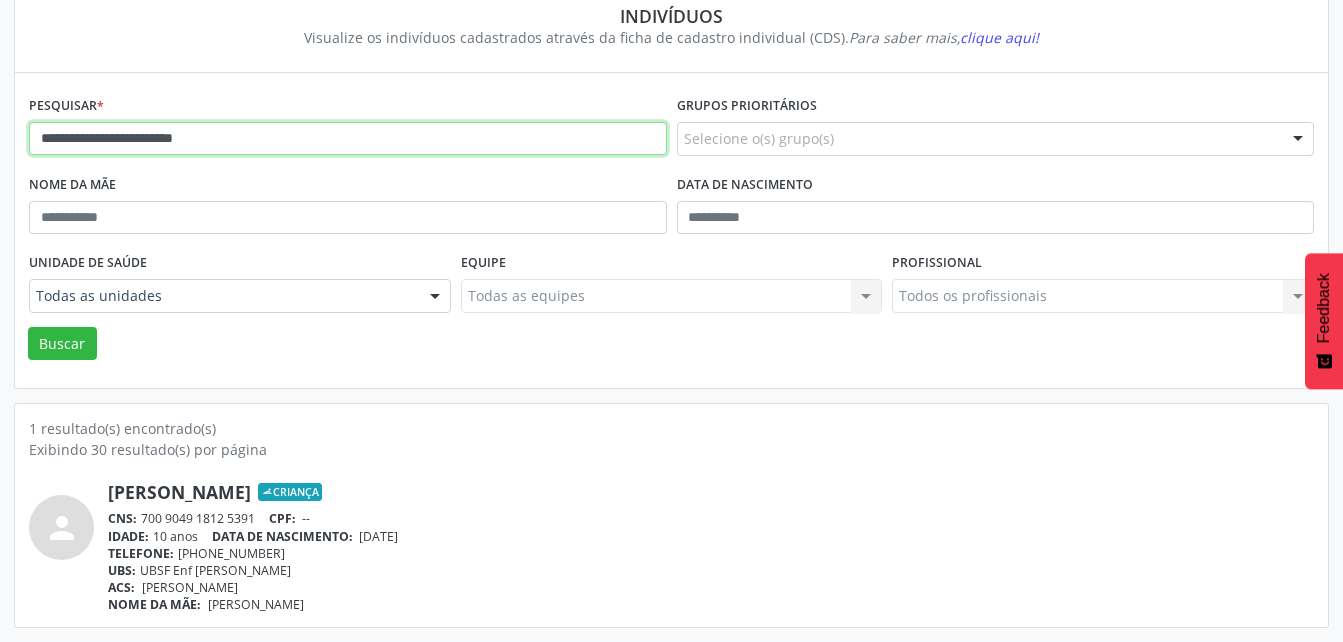 type on "**********" 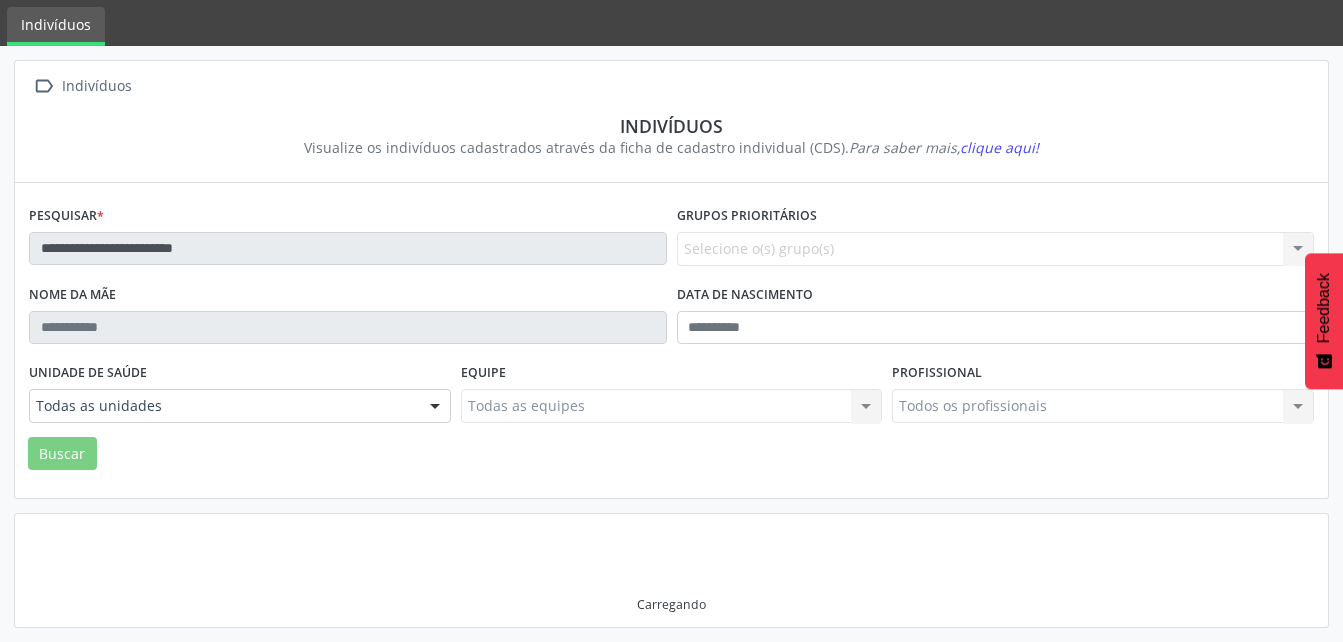 scroll, scrollTop: 174, scrollLeft: 0, axis: vertical 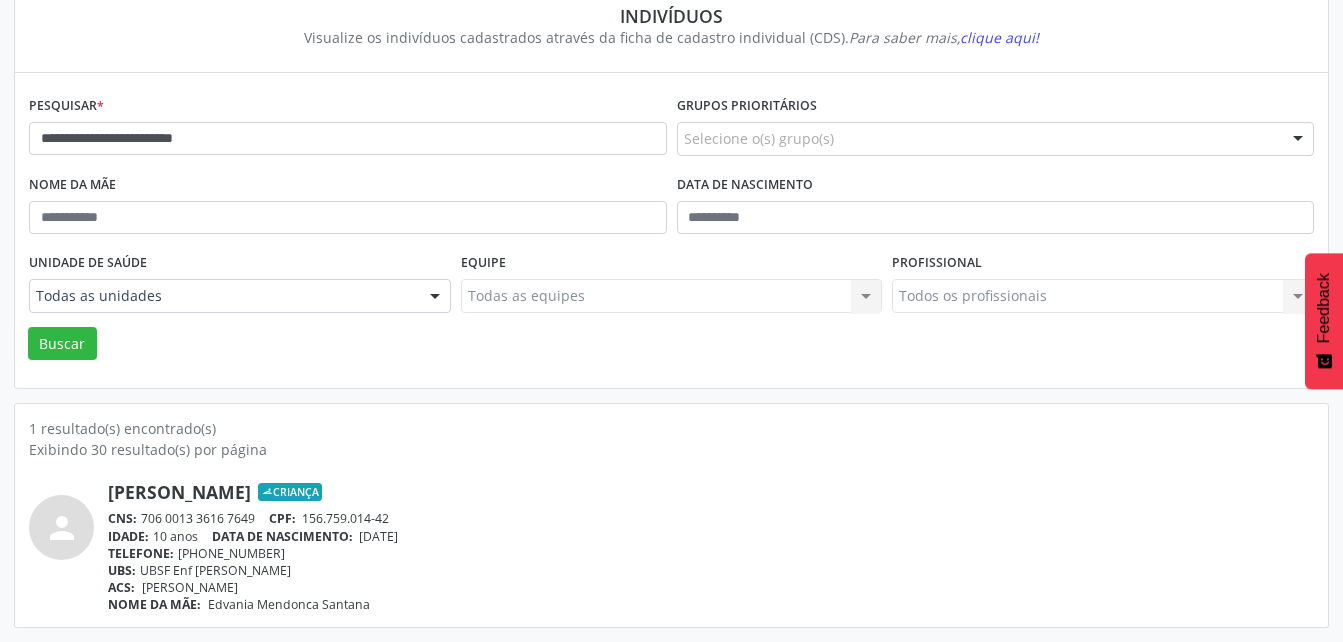 drag, startPoint x: 147, startPoint y: 522, endPoint x: 254, endPoint y: 521, distance: 107.00467 